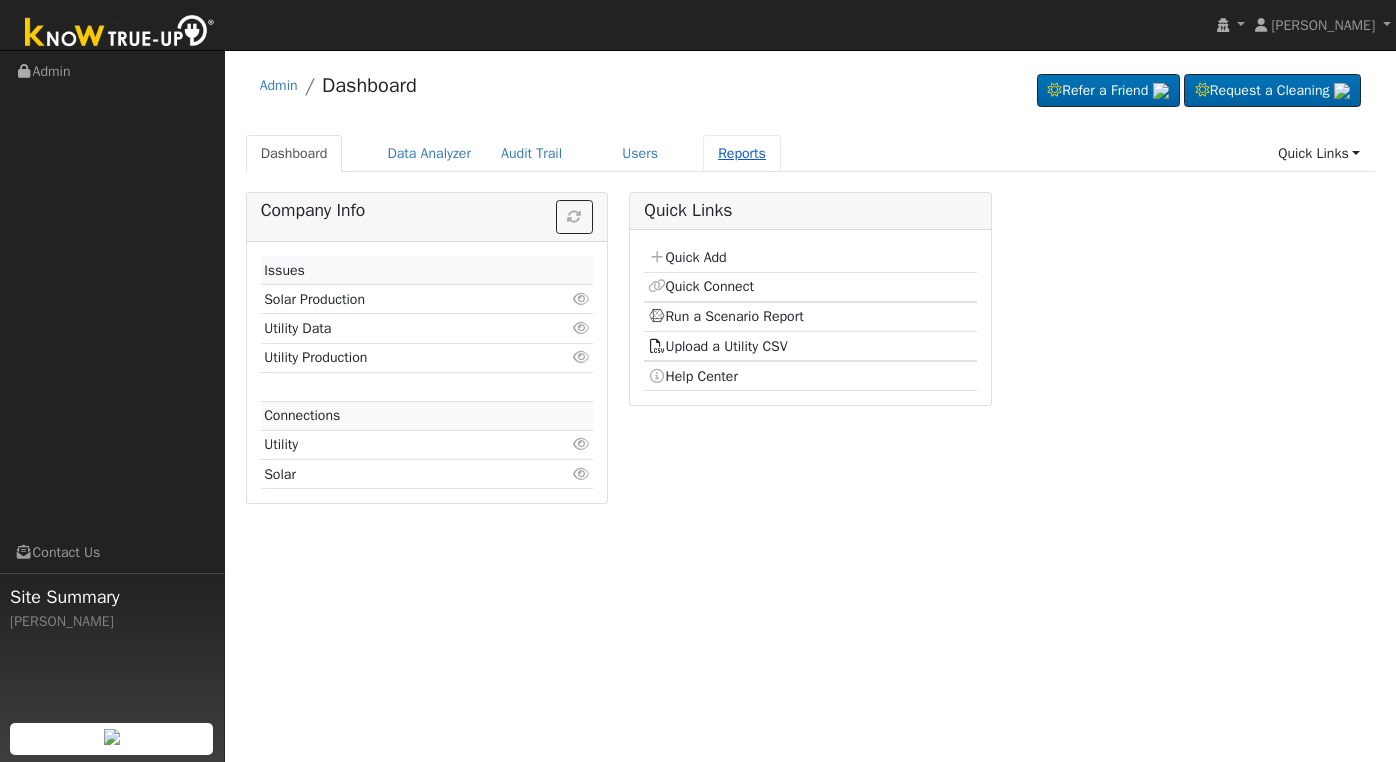 scroll, scrollTop: 0, scrollLeft: 0, axis: both 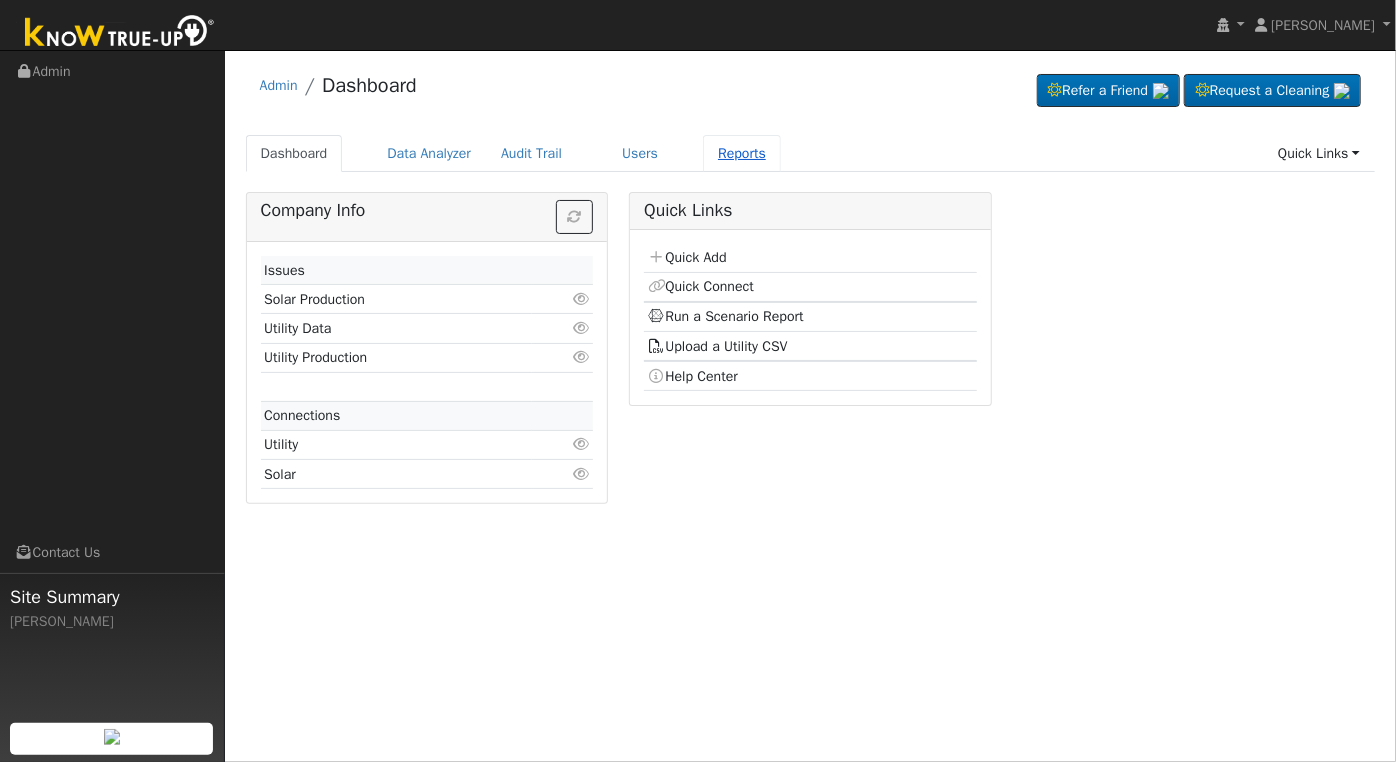 click on "Reports" at bounding box center (742, 153) 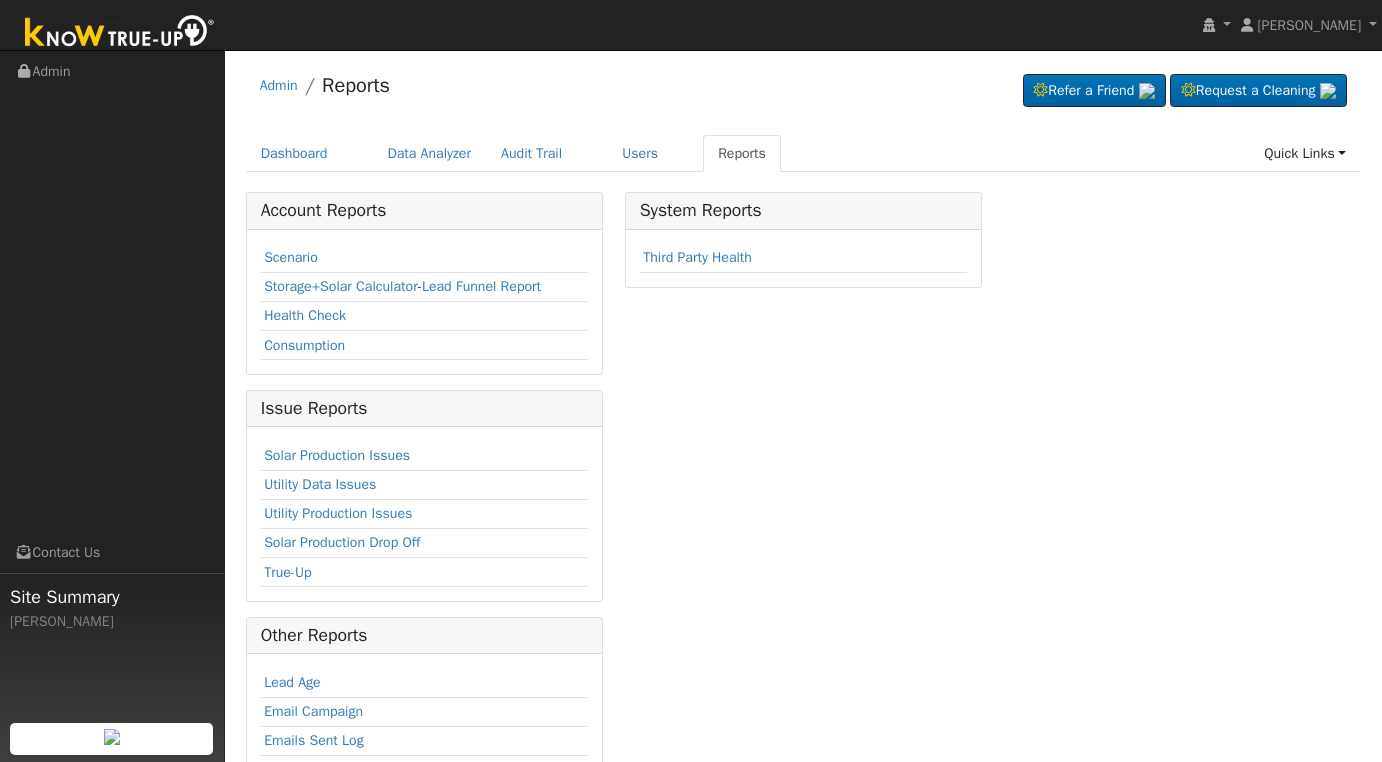 scroll, scrollTop: 0, scrollLeft: 0, axis: both 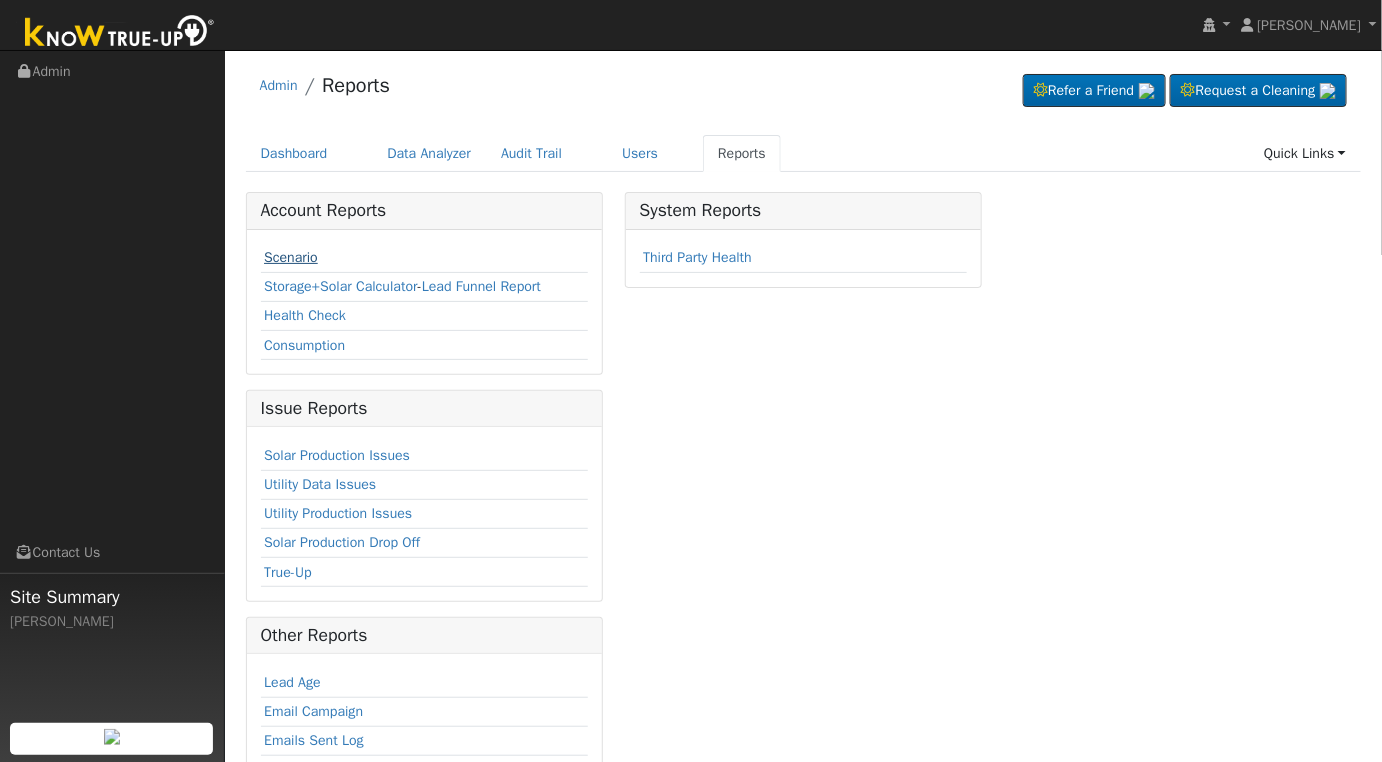 click on "Scenario" at bounding box center (291, 257) 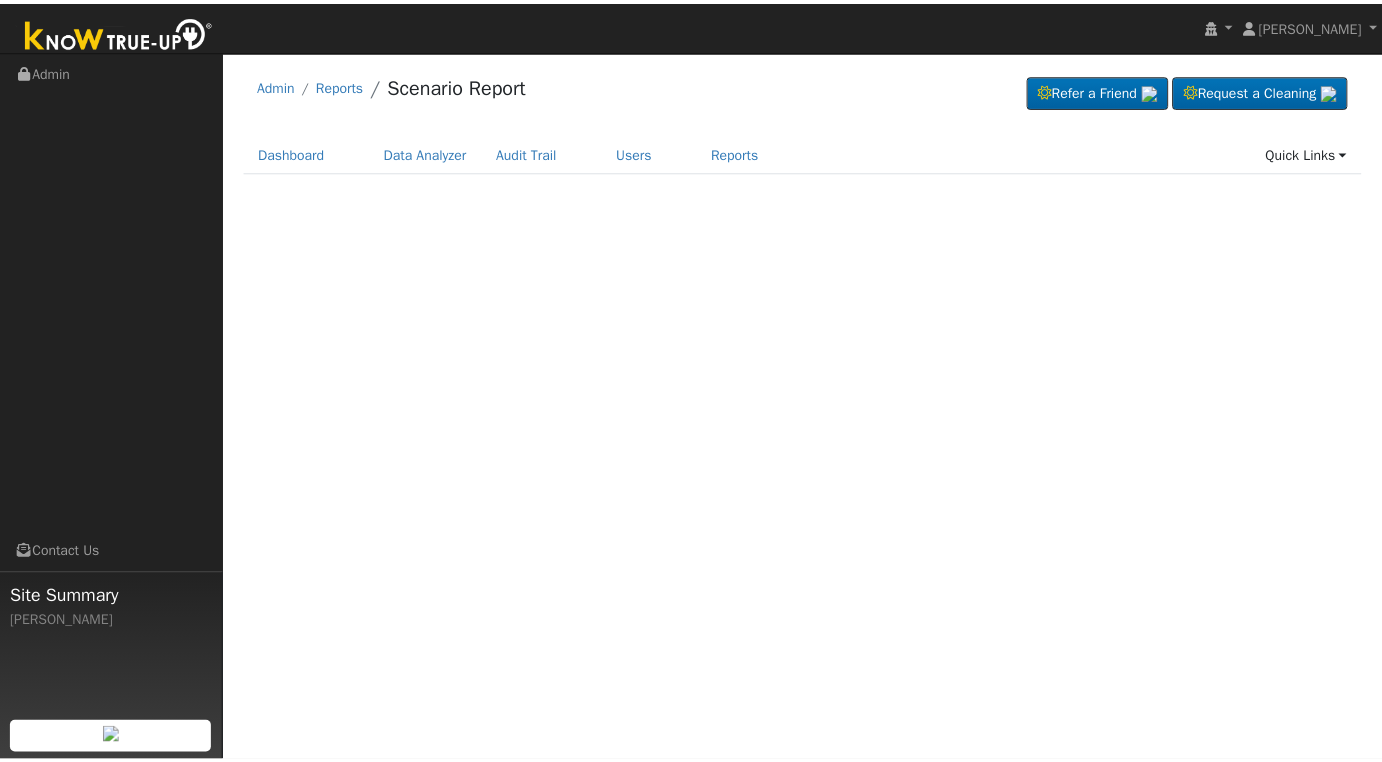 scroll, scrollTop: 0, scrollLeft: 0, axis: both 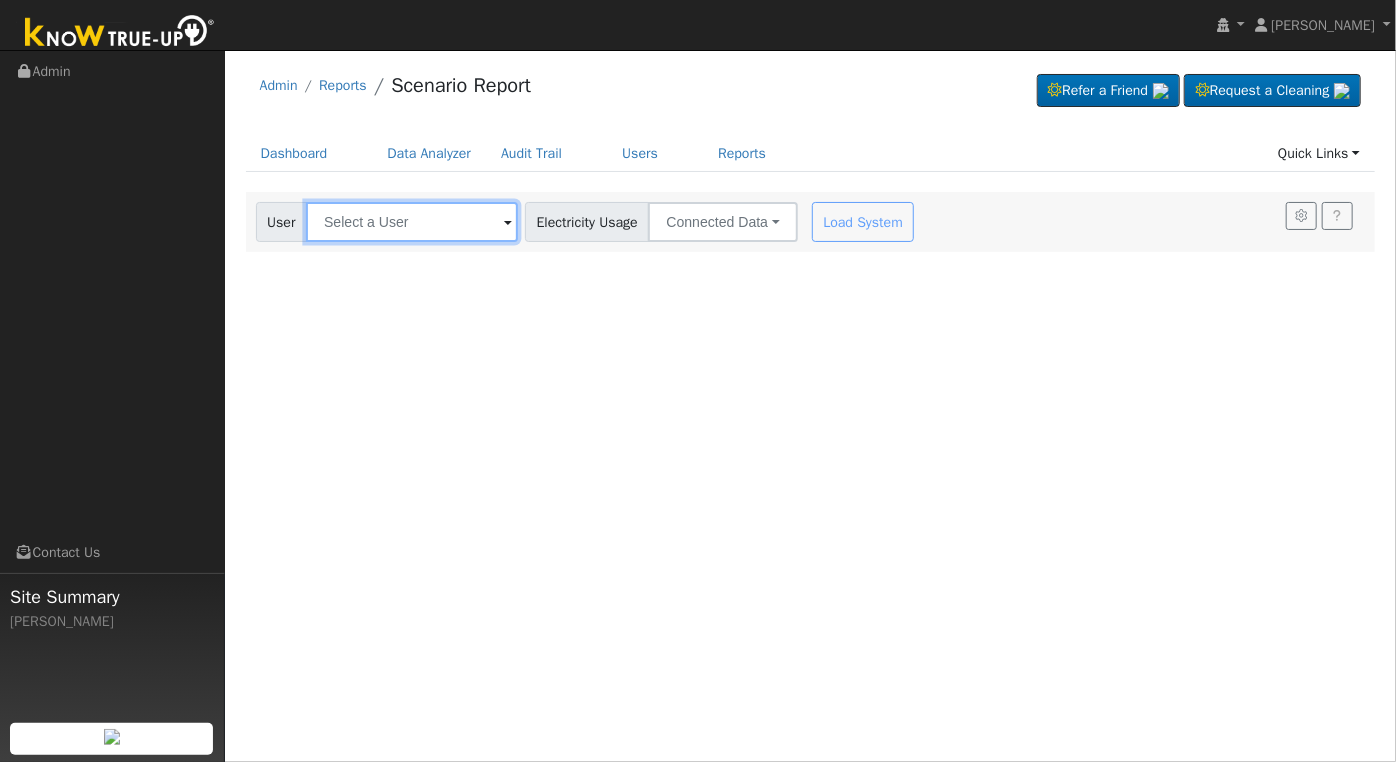 click at bounding box center [412, 222] 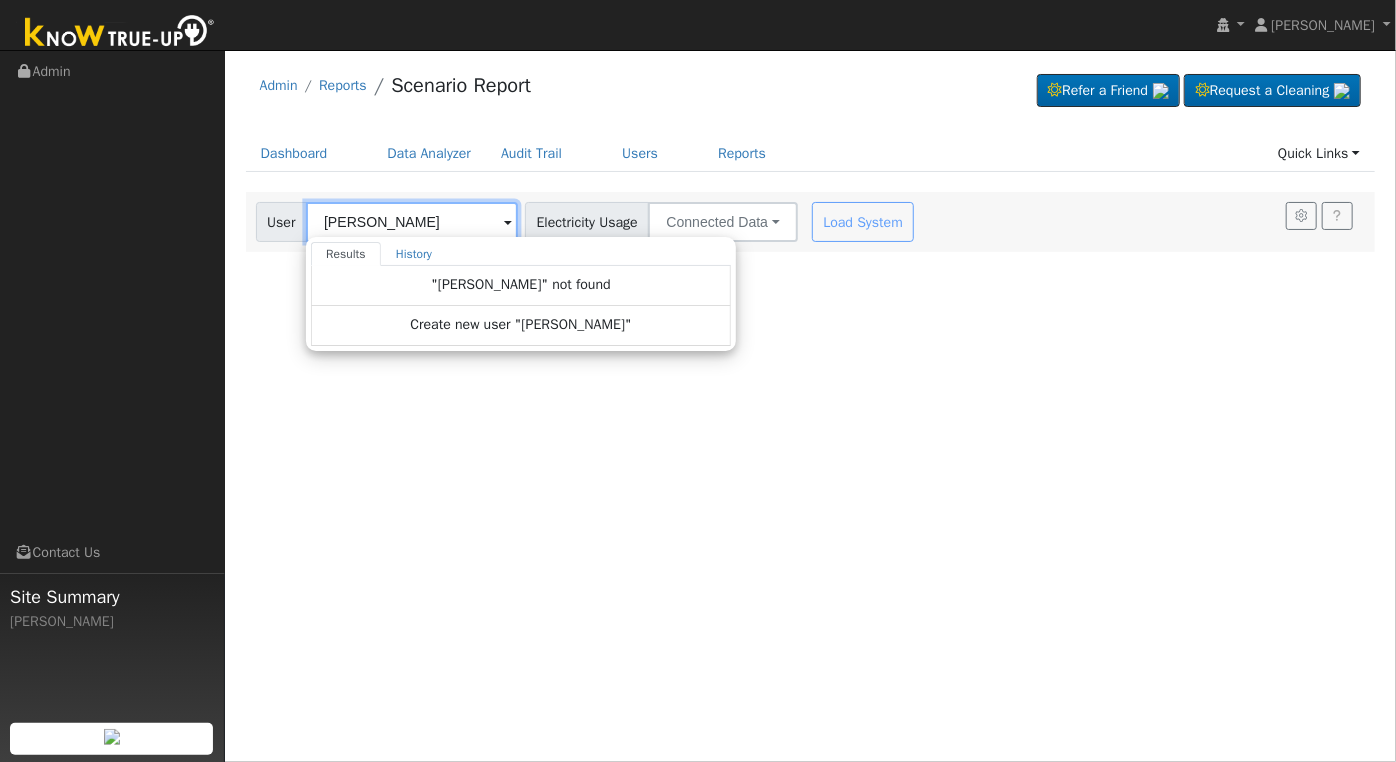 click on "roberta jonhson" at bounding box center (412, 222) 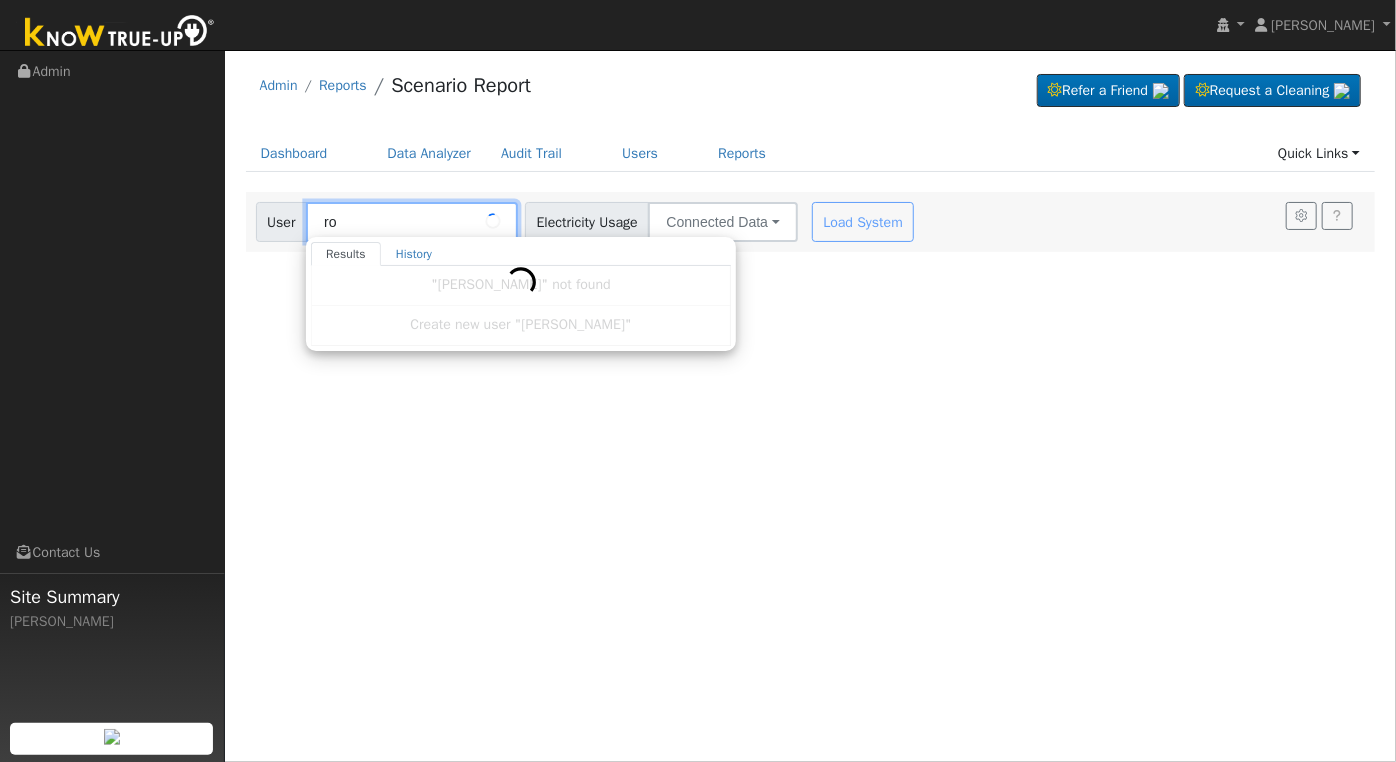 type on "r" 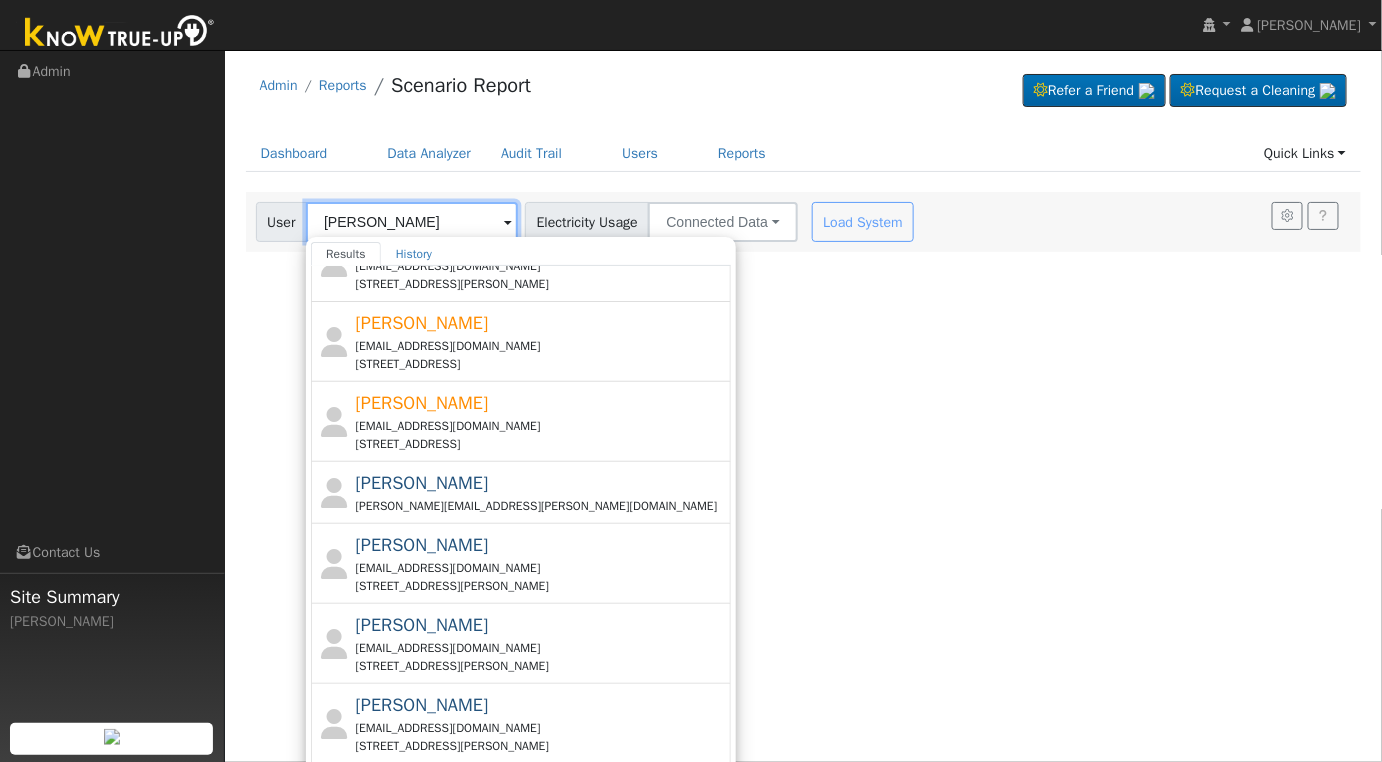 scroll, scrollTop: 722, scrollLeft: 0, axis: vertical 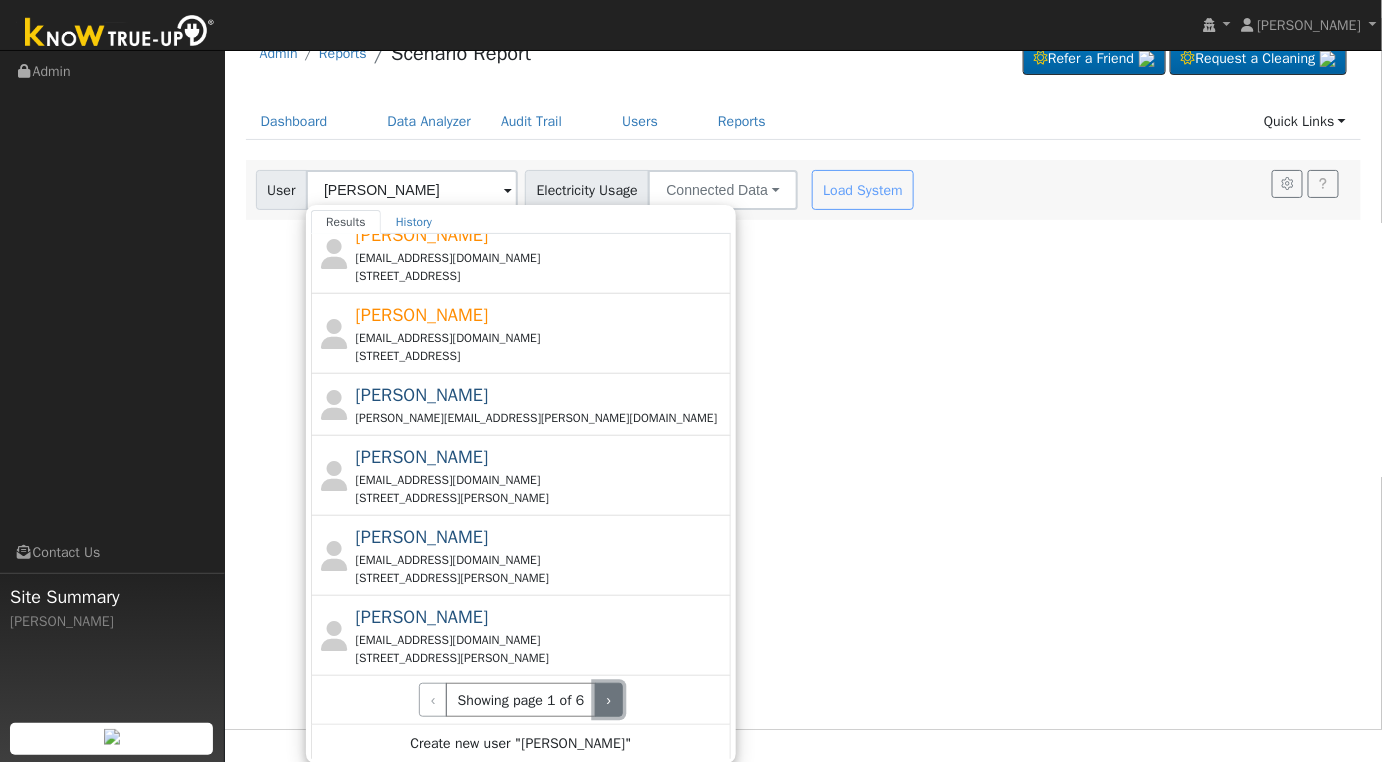 click on "›" at bounding box center [609, 700] 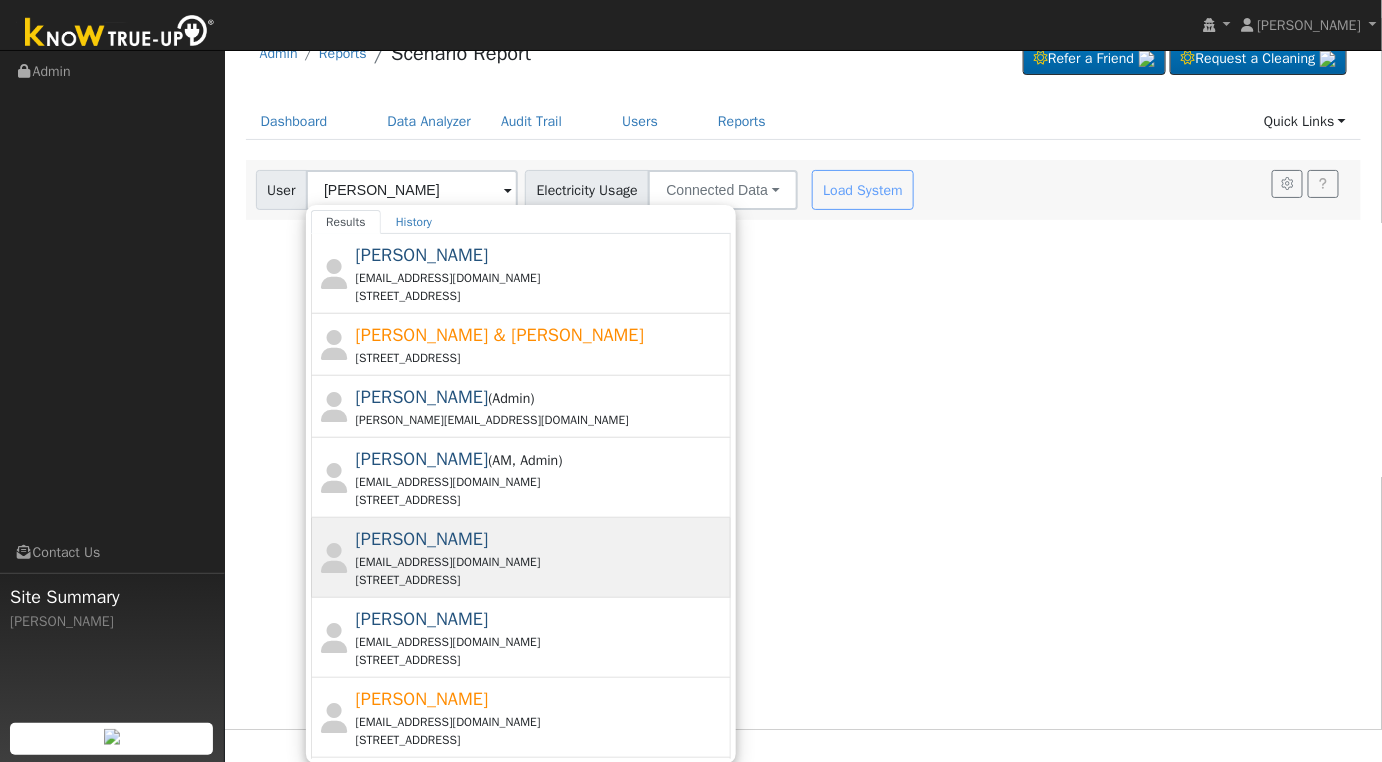 scroll, scrollTop: 666, scrollLeft: 0, axis: vertical 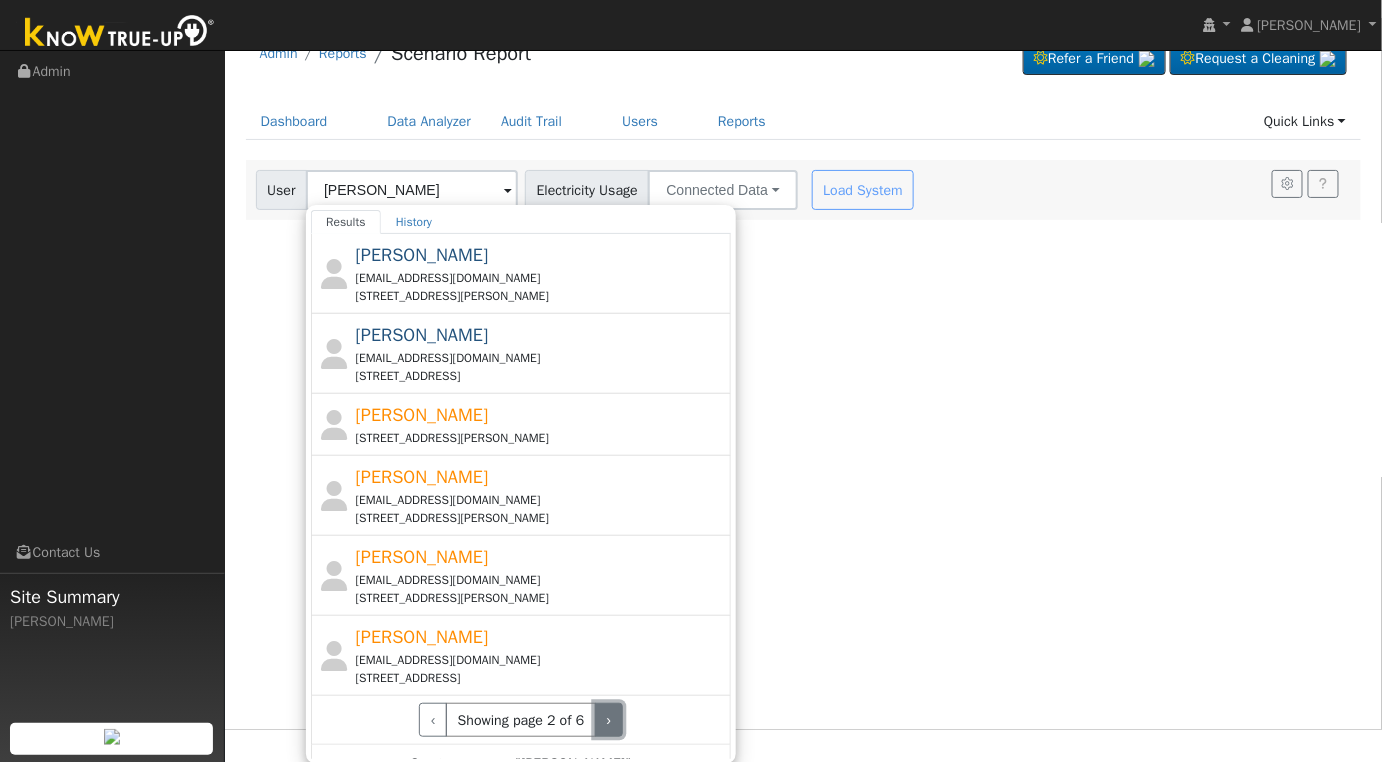 click on "›" at bounding box center [609, 720] 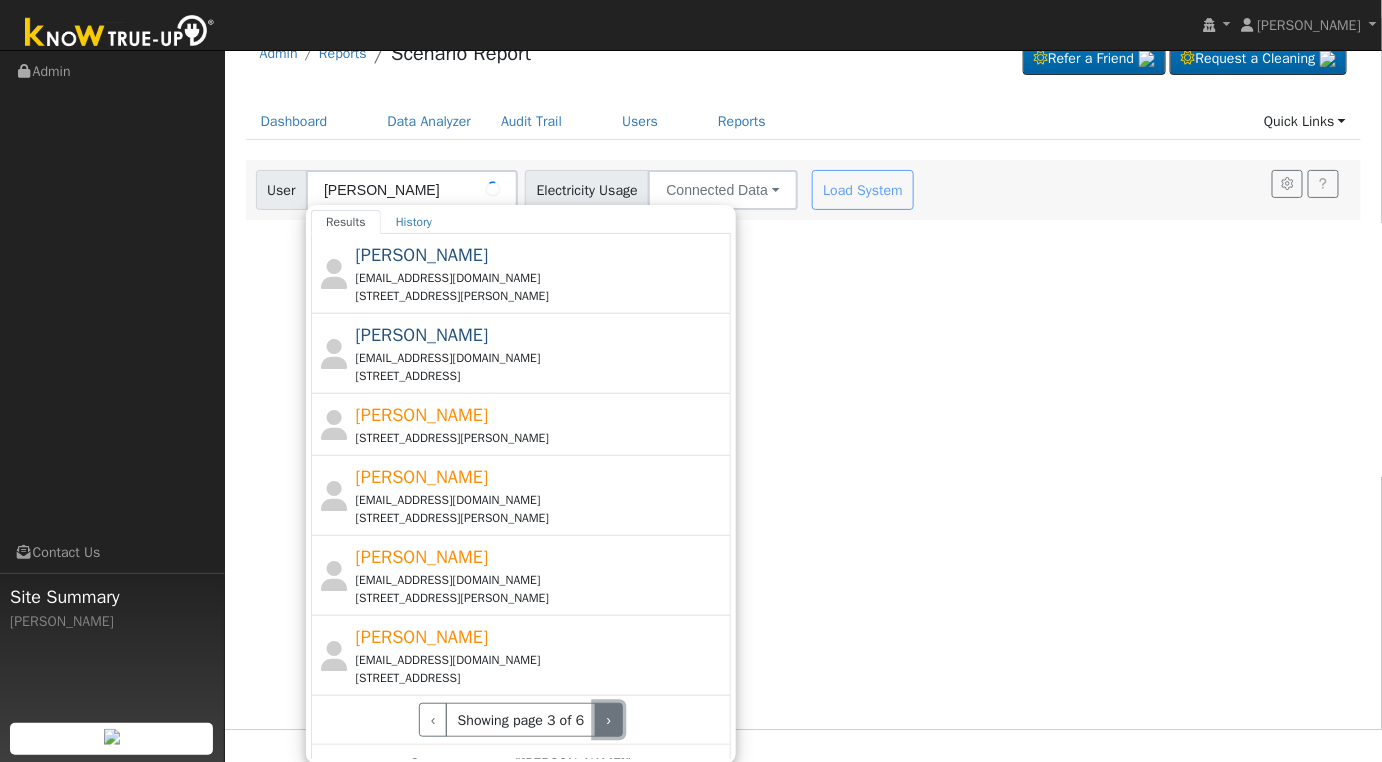 scroll, scrollTop: 720, scrollLeft: 0, axis: vertical 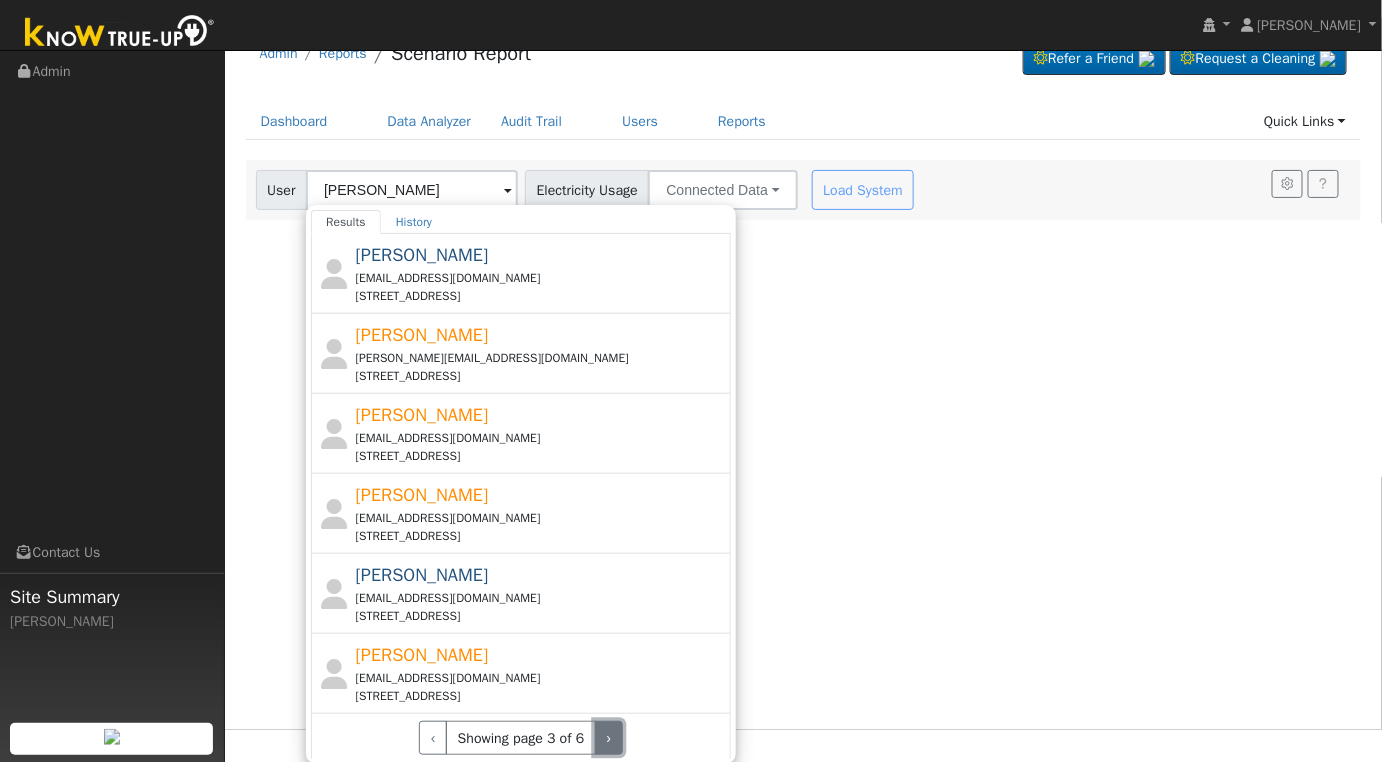 click on "›" at bounding box center (609, 738) 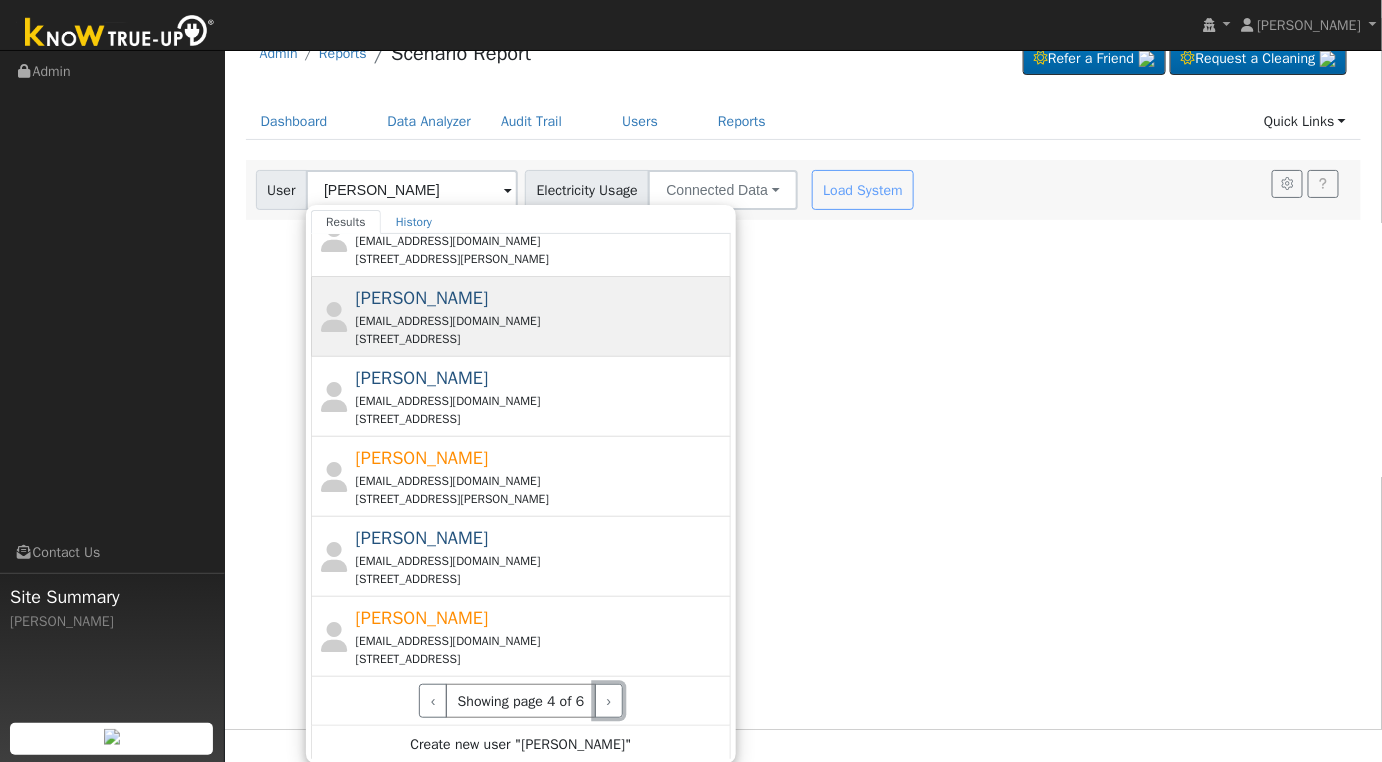 scroll, scrollTop: 758, scrollLeft: 0, axis: vertical 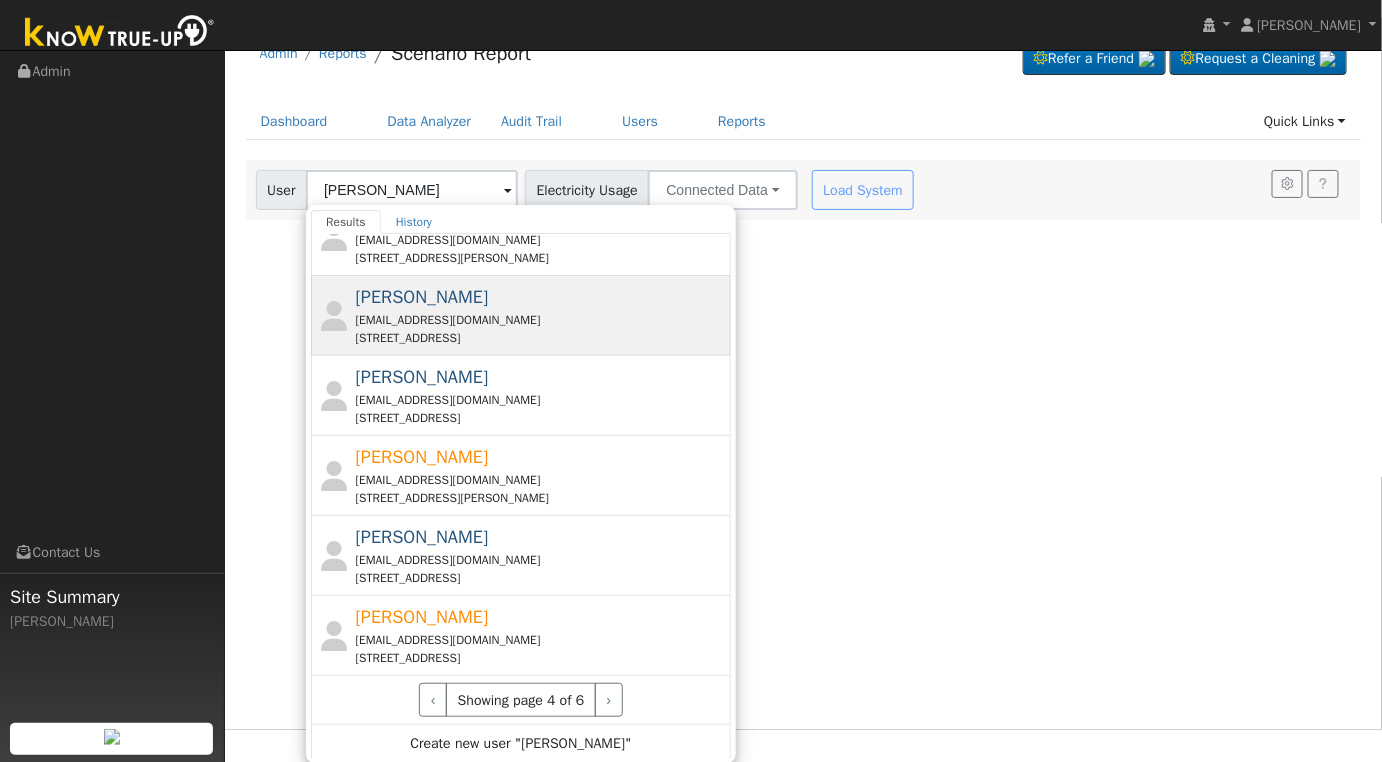 click on "bobbiejohnsonpak@gmail.com" at bounding box center [541, 320] 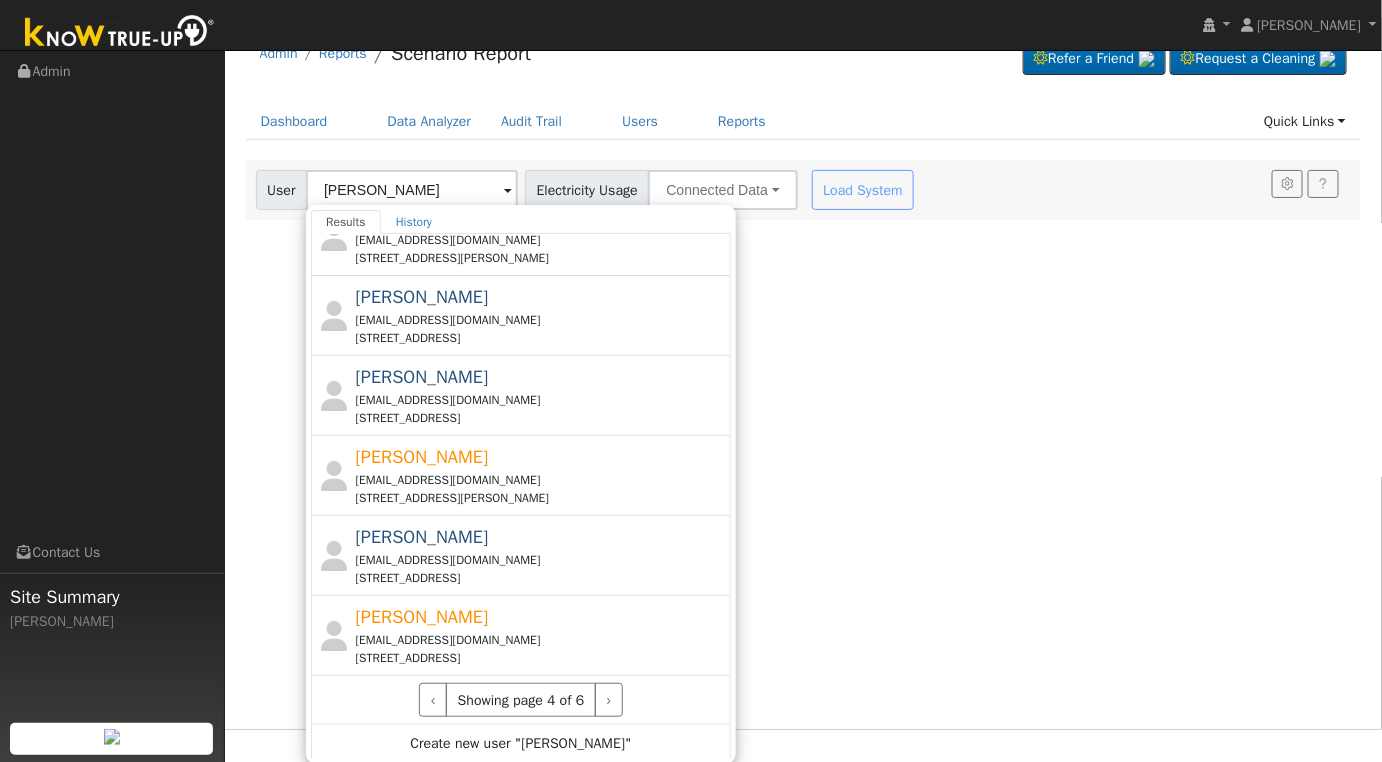 scroll, scrollTop: 0, scrollLeft: 0, axis: both 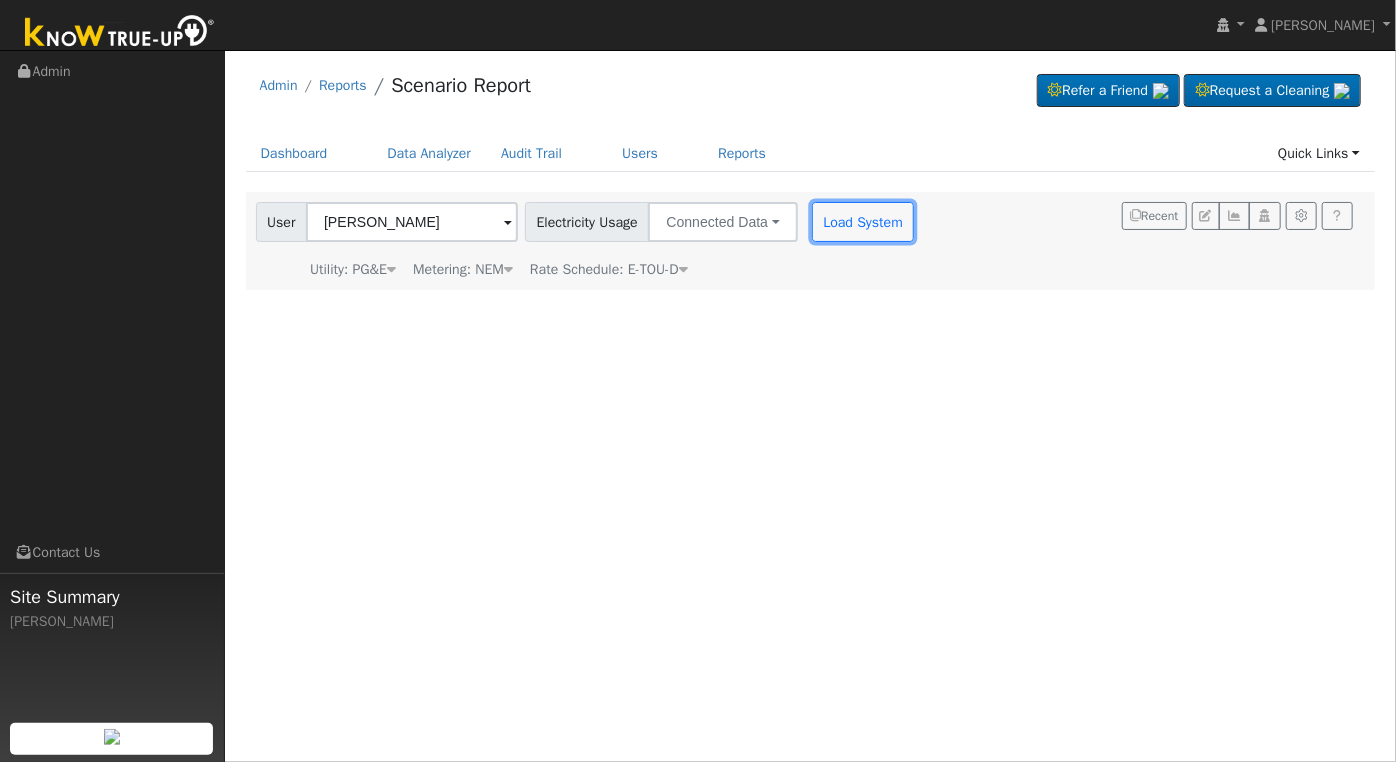 click on "Load System" at bounding box center [863, 222] 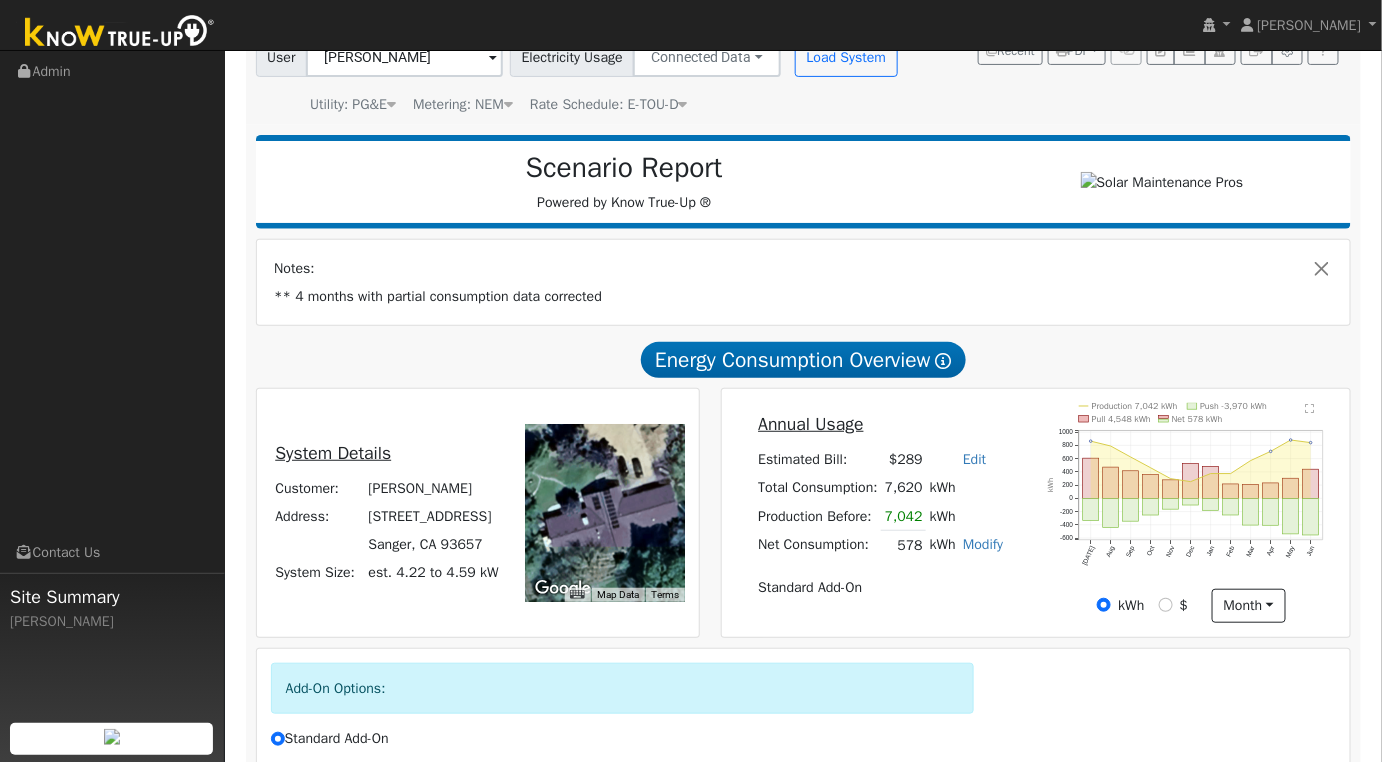scroll, scrollTop: 0, scrollLeft: 0, axis: both 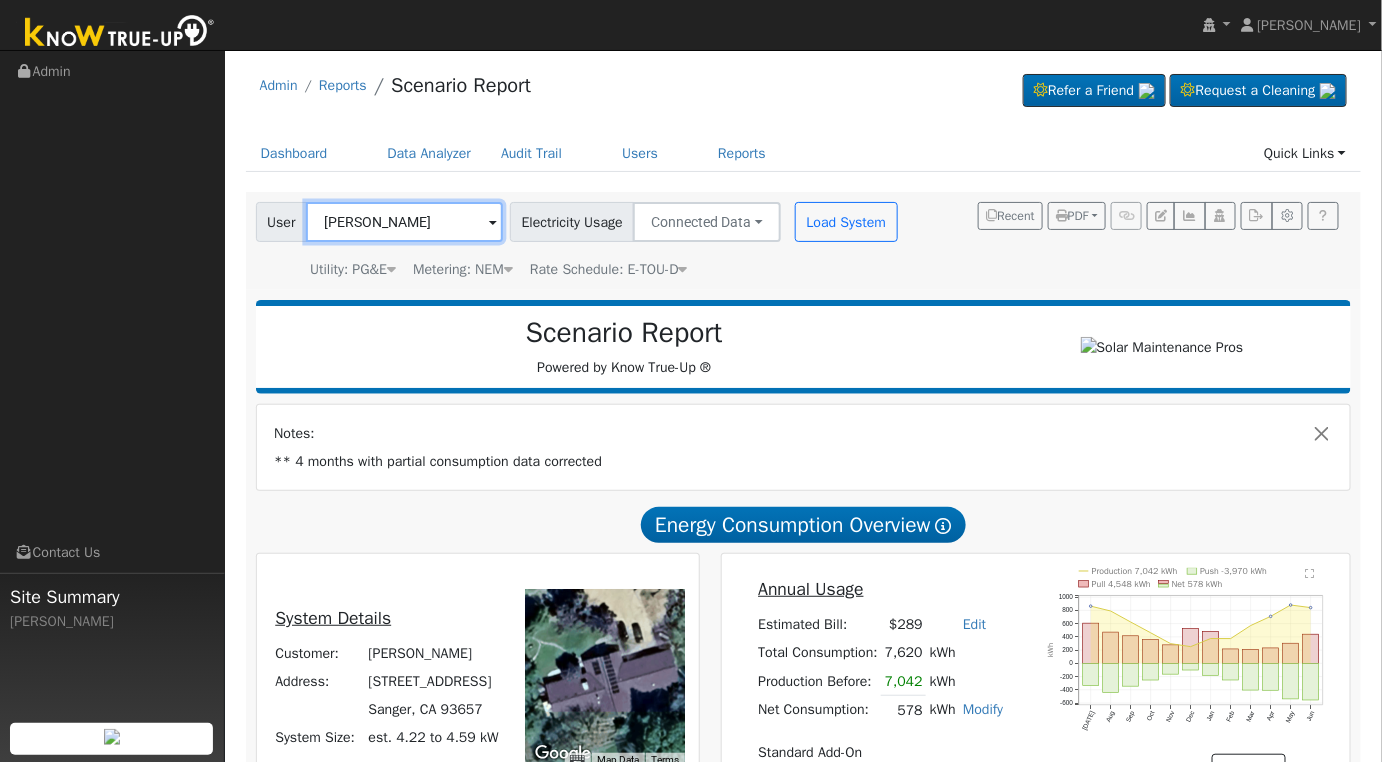 click on "Roberta Johnson" at bounding box center (404, 222) 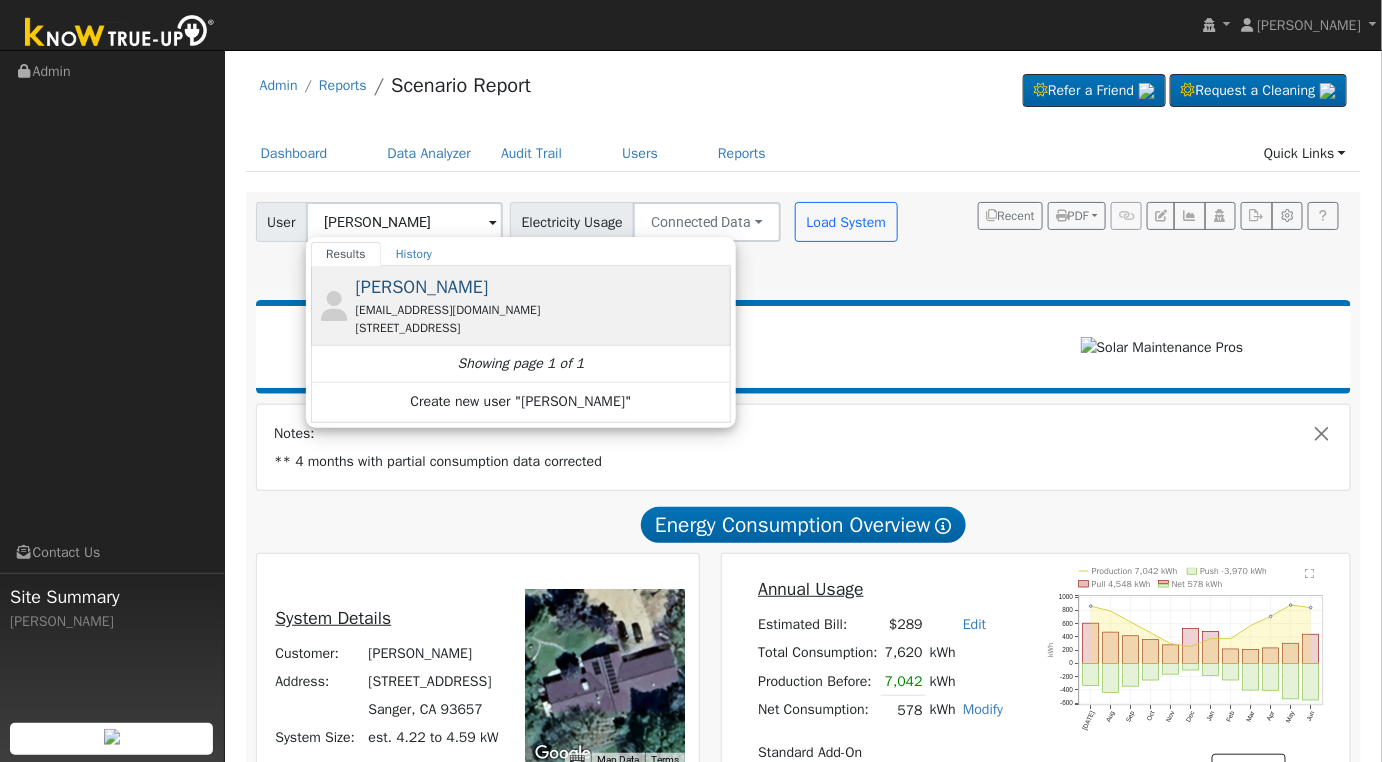 click on "rpuddy1@gmail.com" at bounding box center [541, 310] 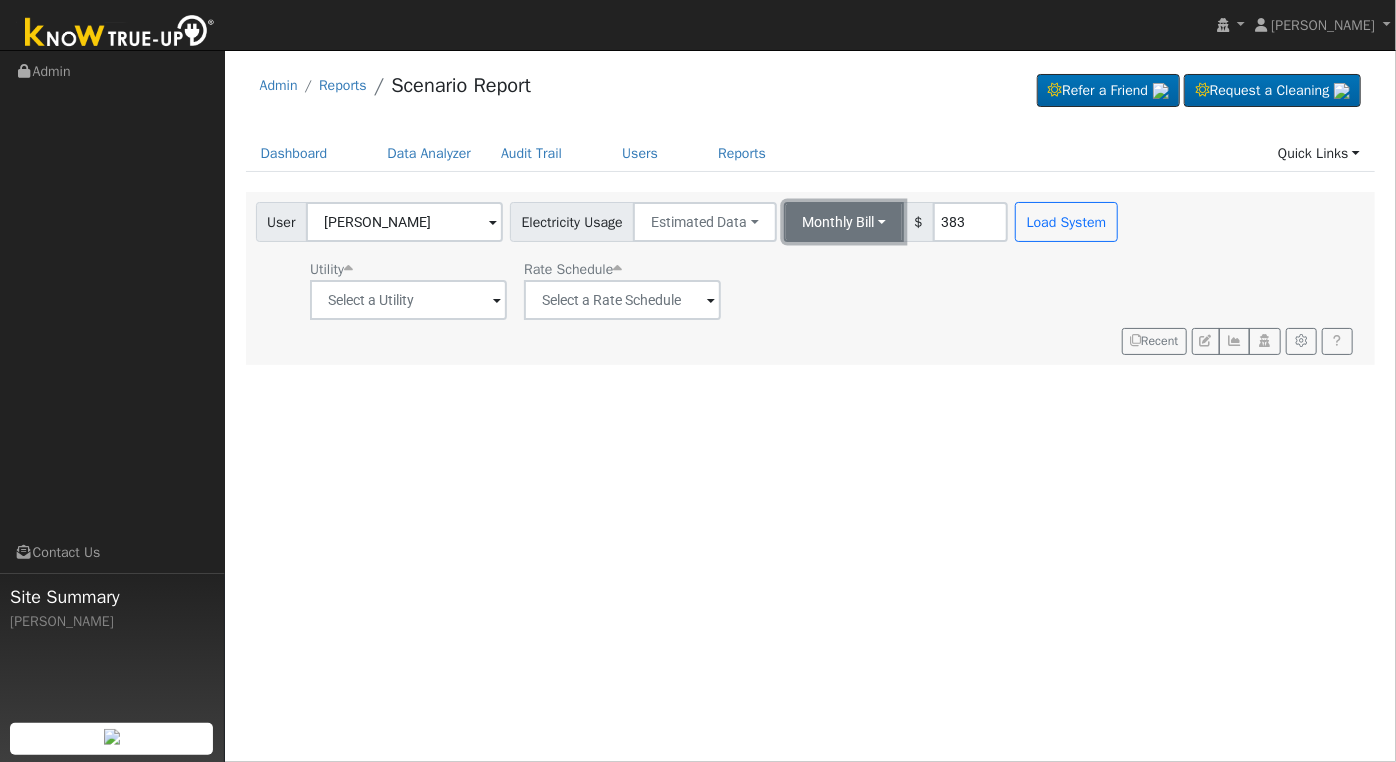 click on "Monthly Bill" at bounding box center (844, 222) 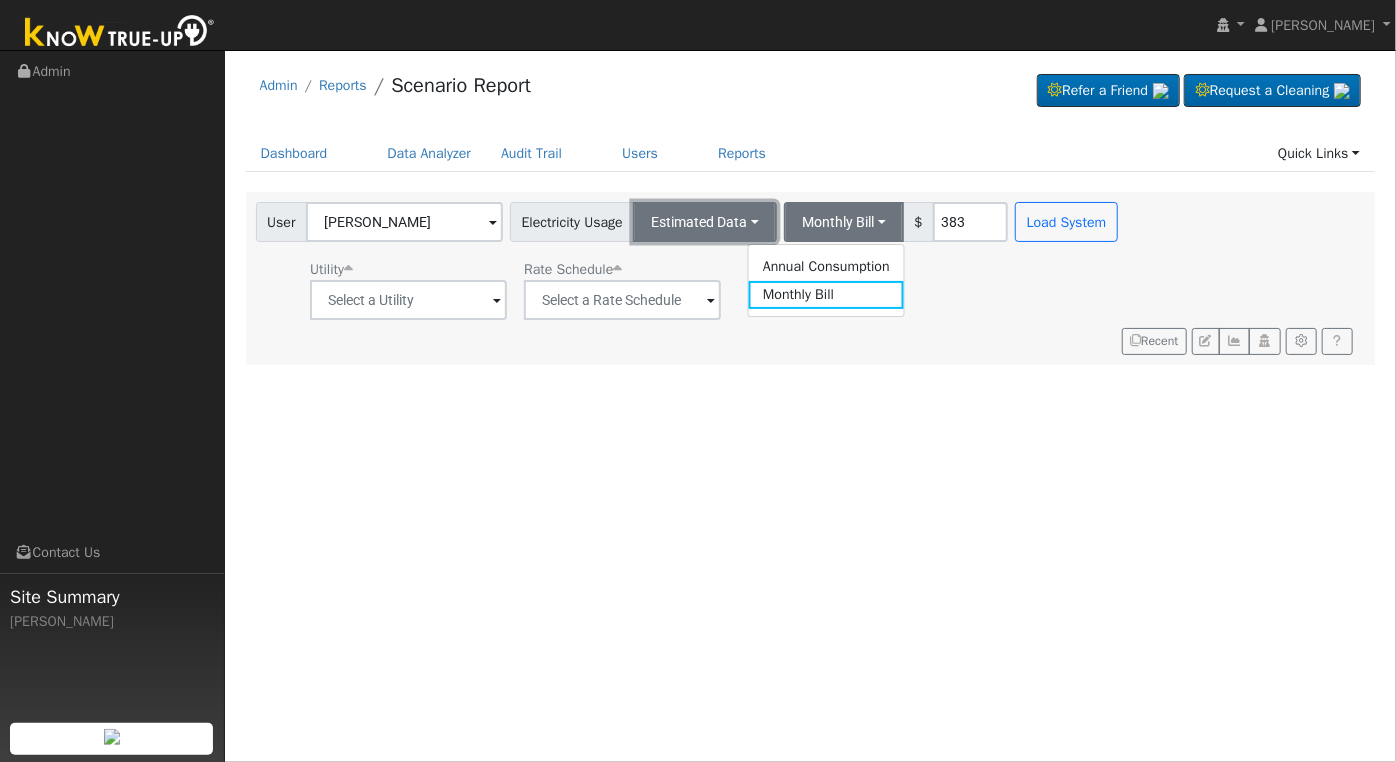 click on "Estimated Data" at bounding box center (705, 222) 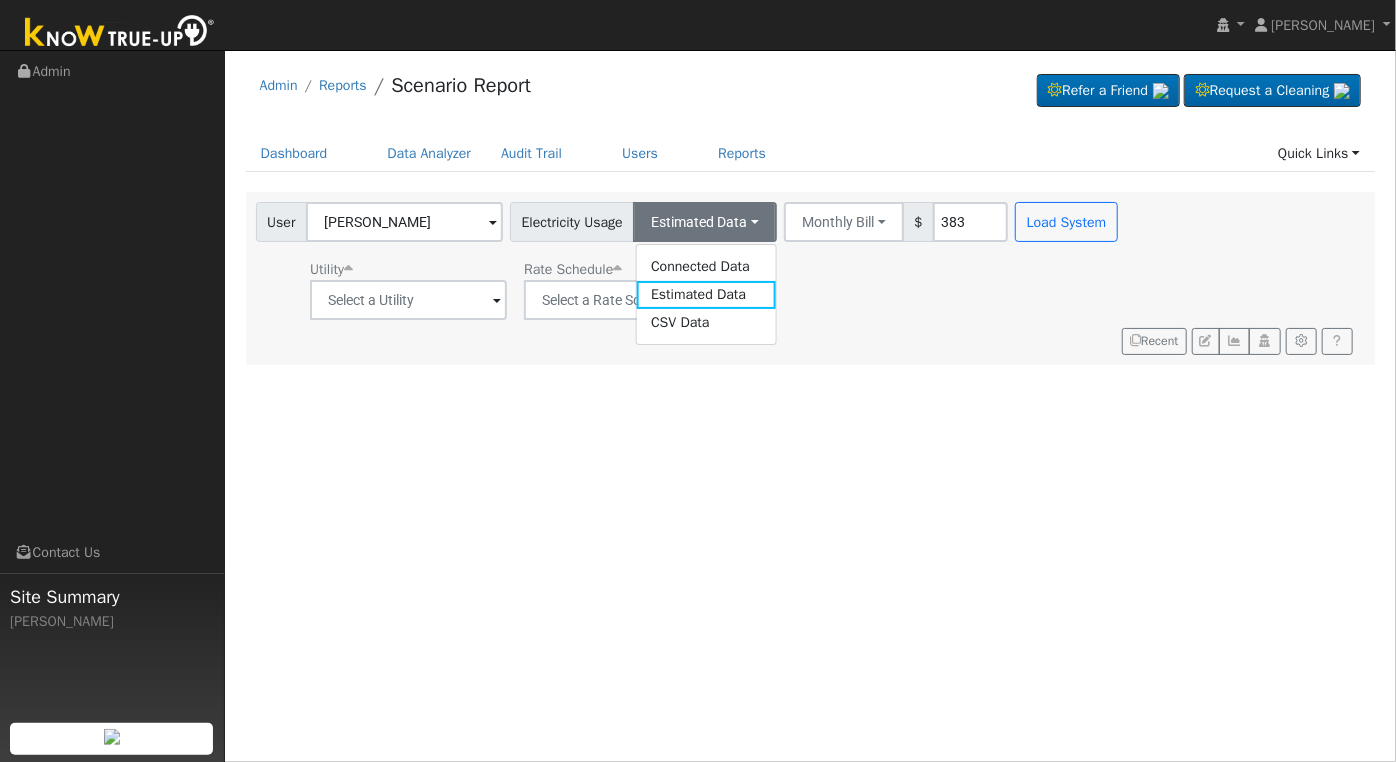click on "Connected Data Estimated Data CSV Data" at bounding box center (706, 294) 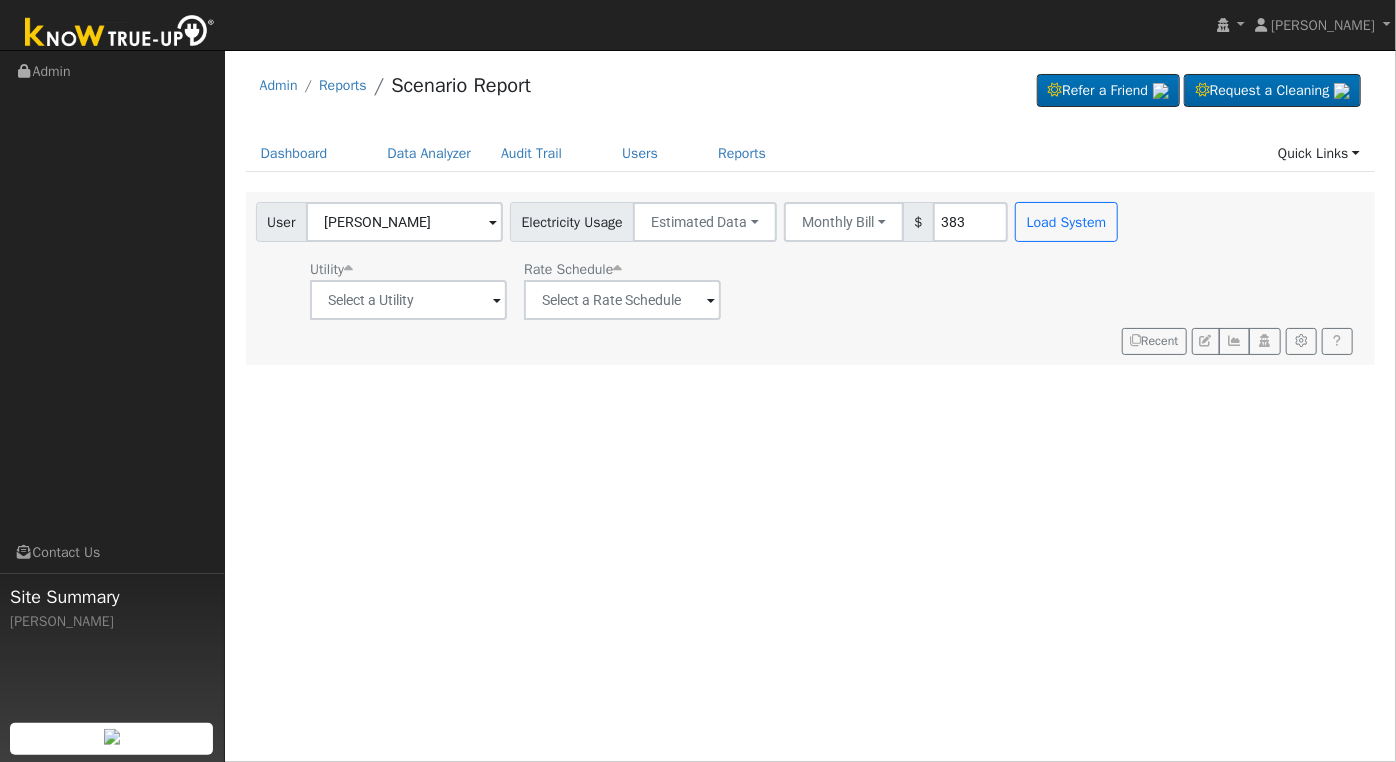 click on "Rate Schedule" at bounding box center [623, 289] 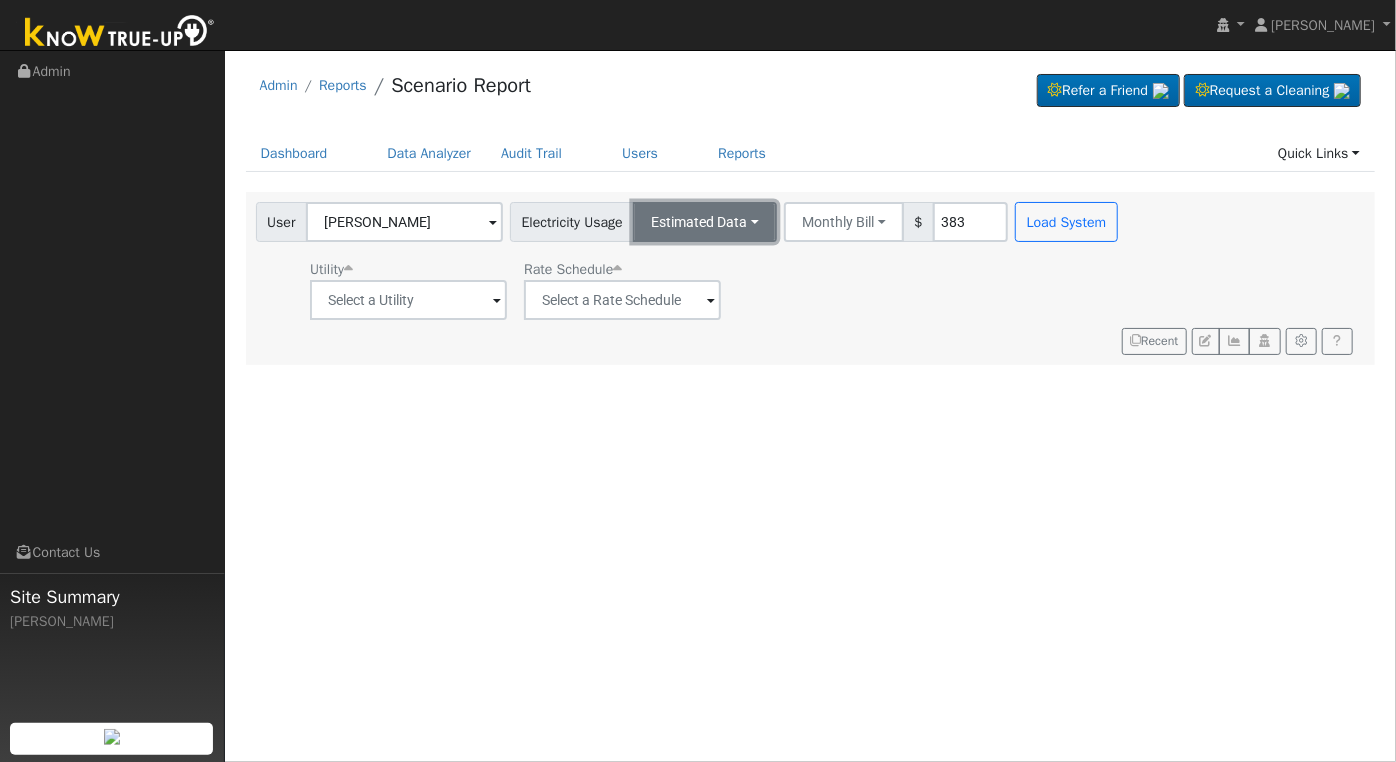 click on "Estimated Data" at bounding box center (705, 222) 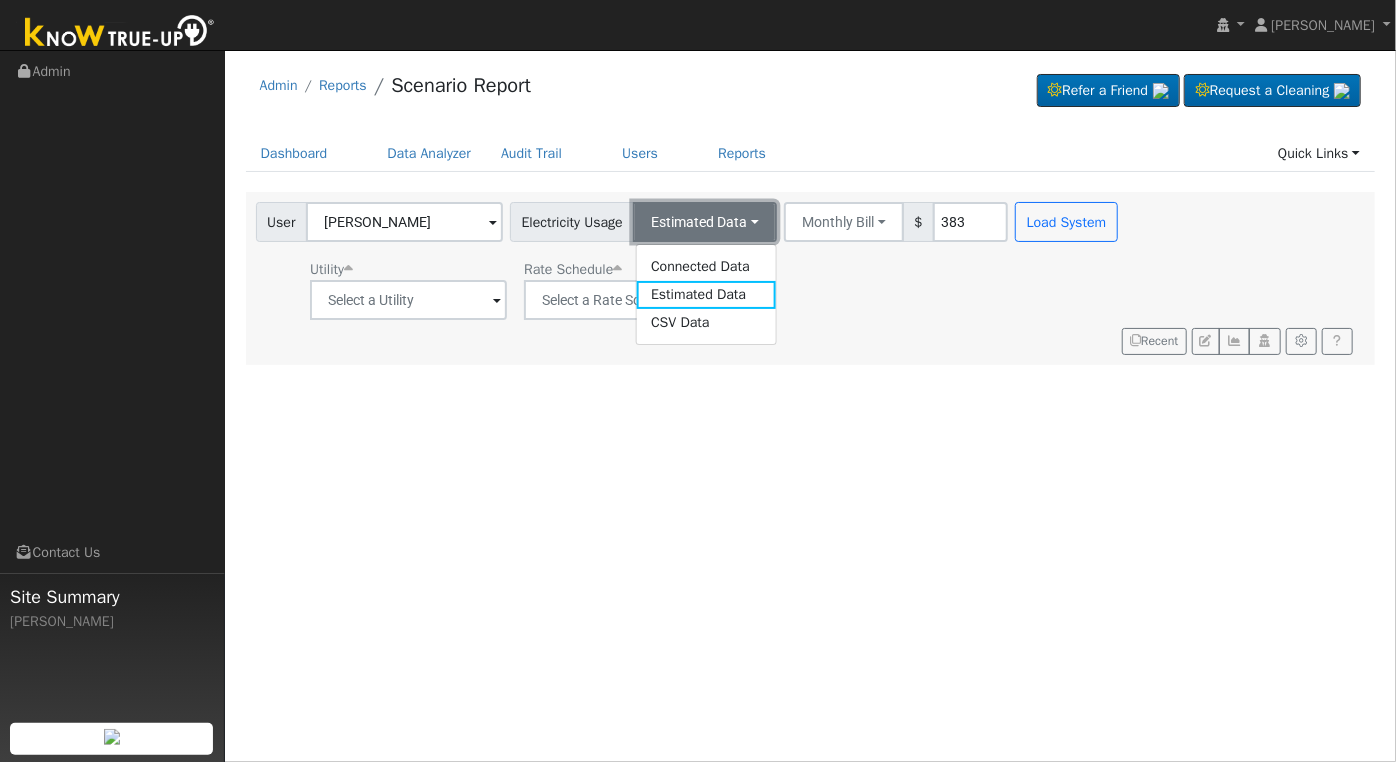 click on "Estimated Data" at bounding box center [705, 222] 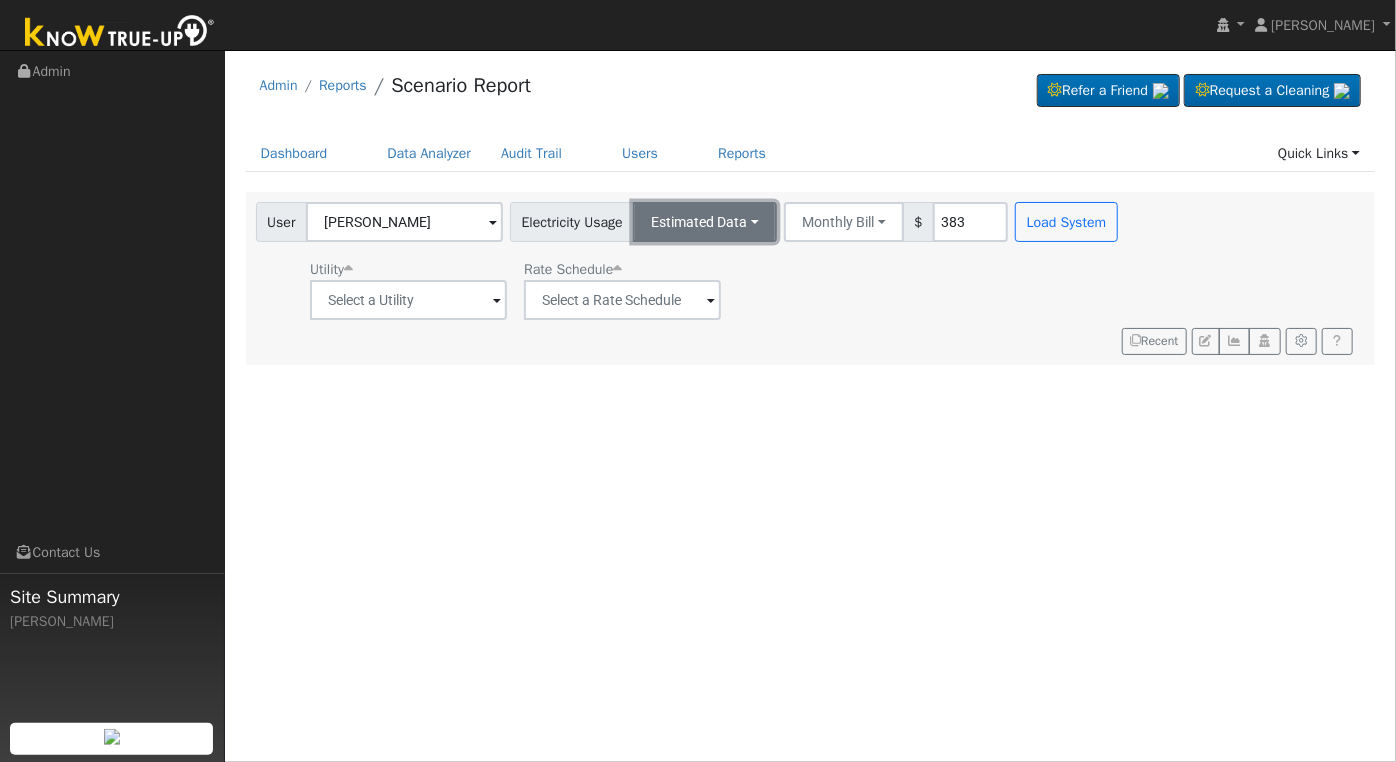 click on "Estimated Data" at bounding box center [705, 222] 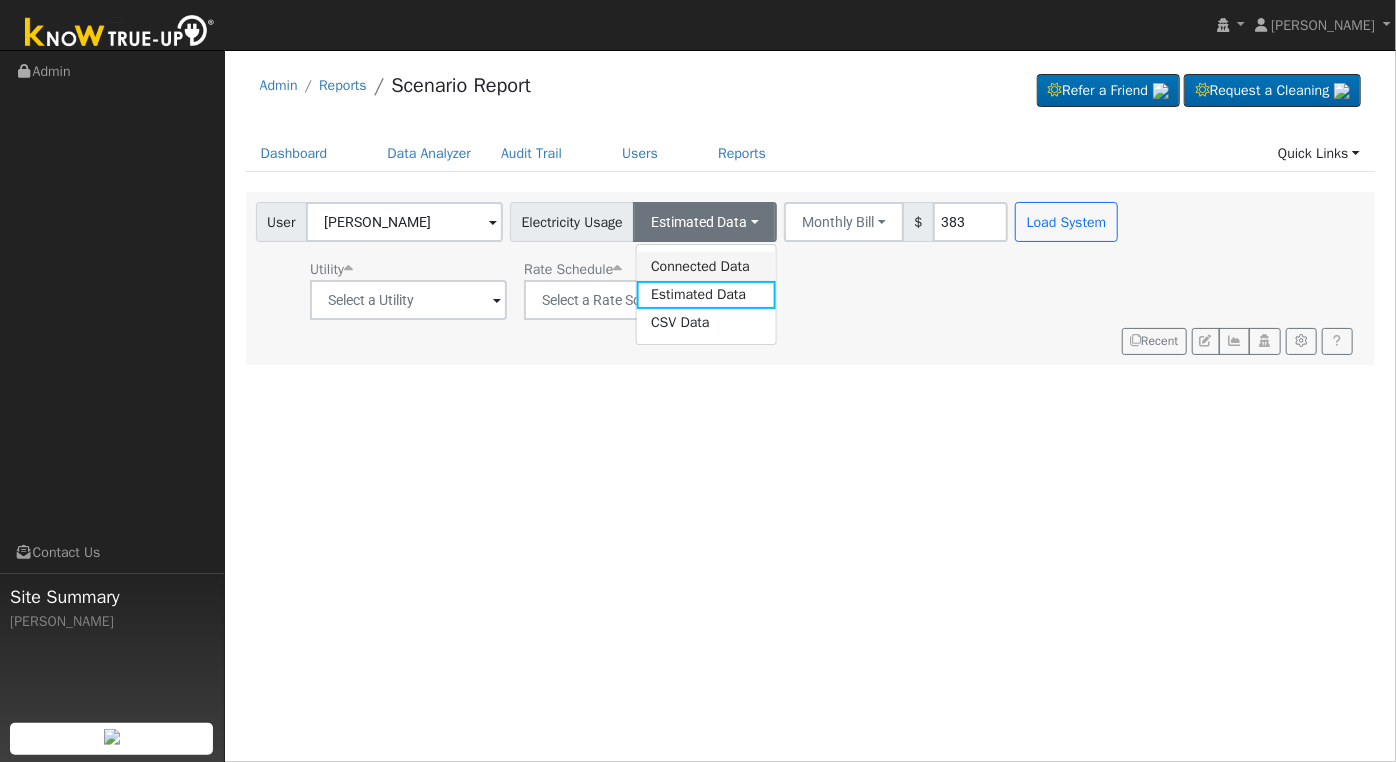 click on "Connected Data" at bounding box center [706, 266] 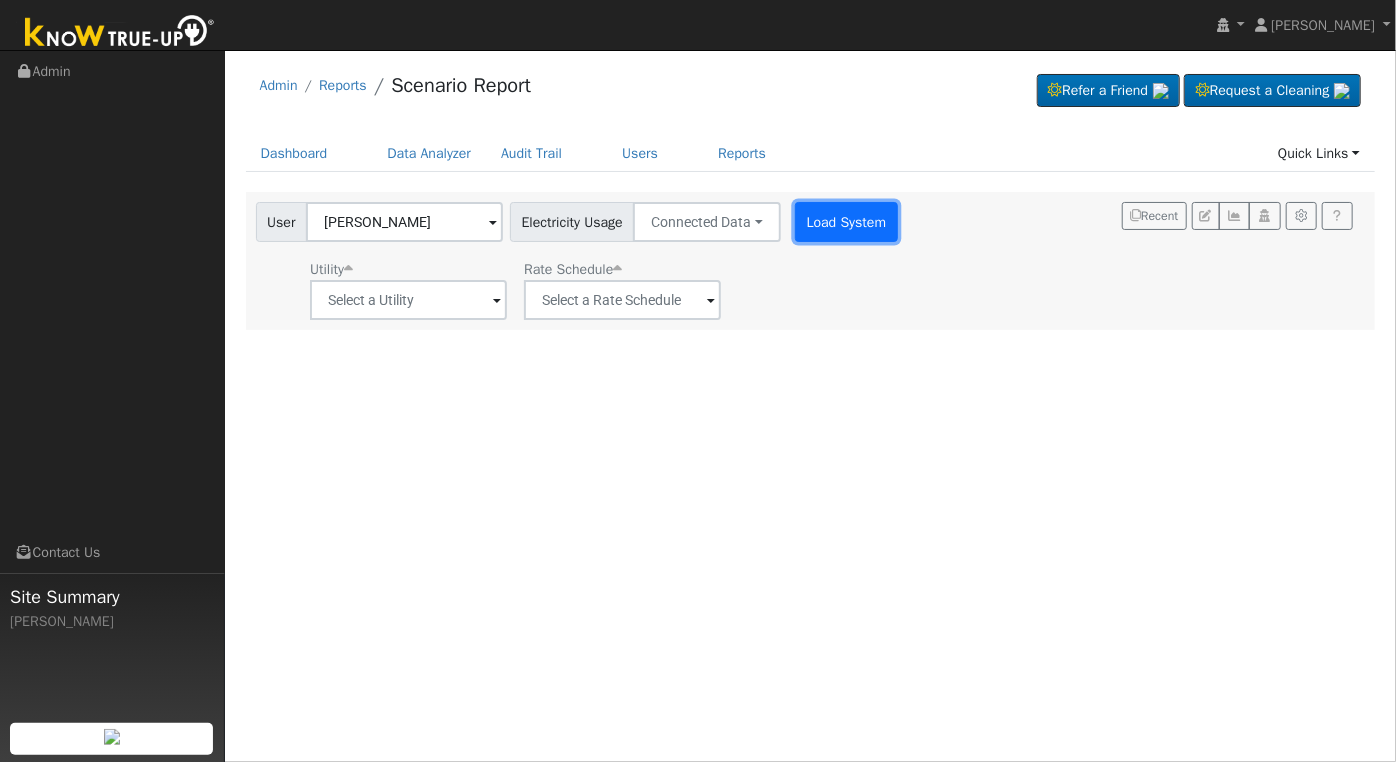 click on "Load System" at bounding box center (846, 222) 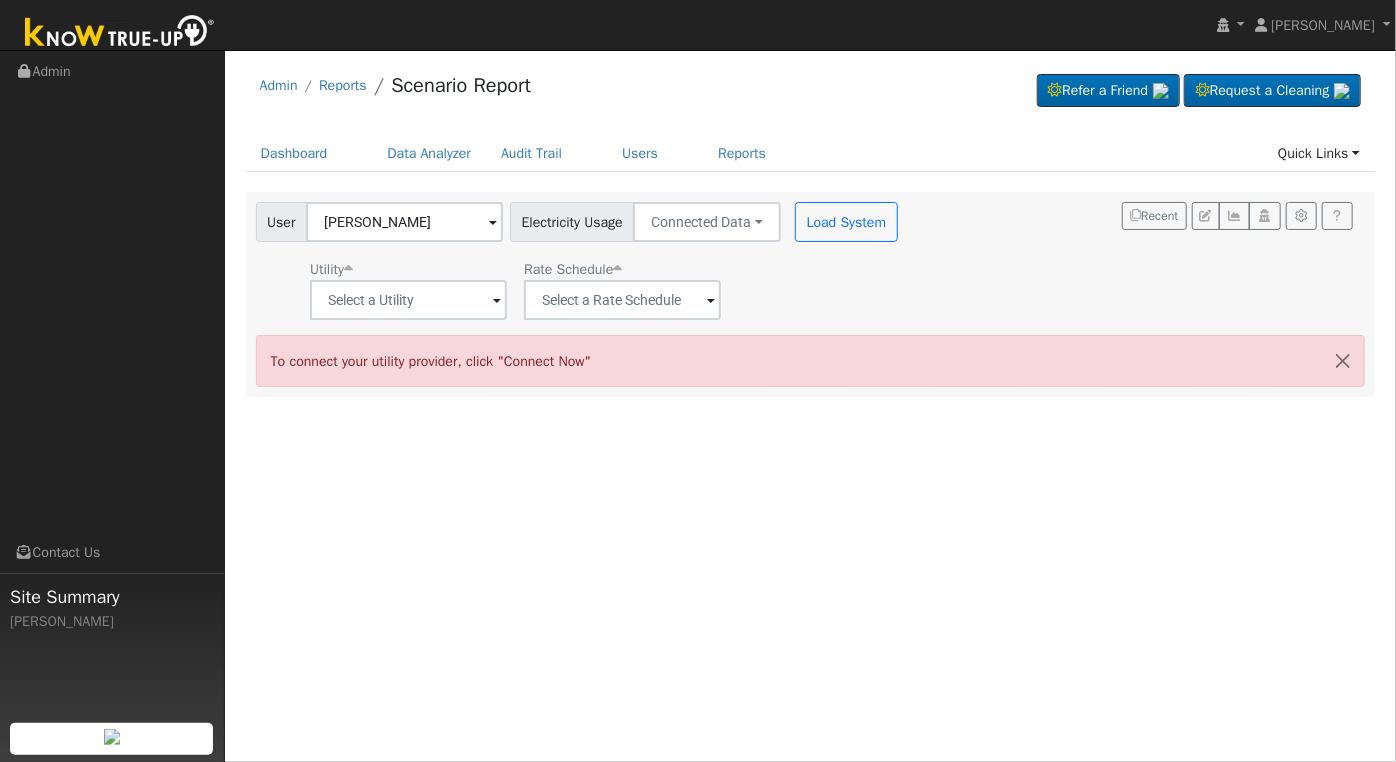 click at bounding box center [497, 301] 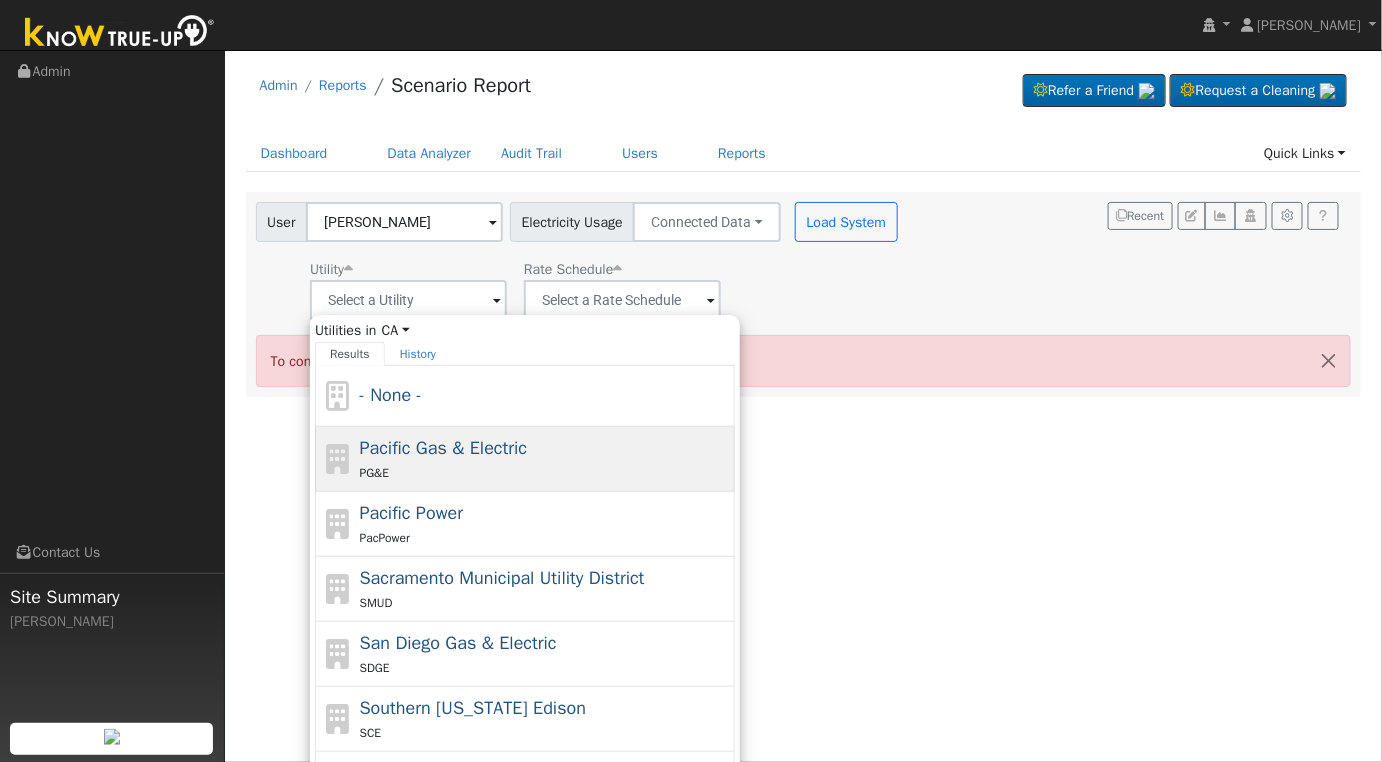 click on "PG&E" at bounding box center [545, 472] 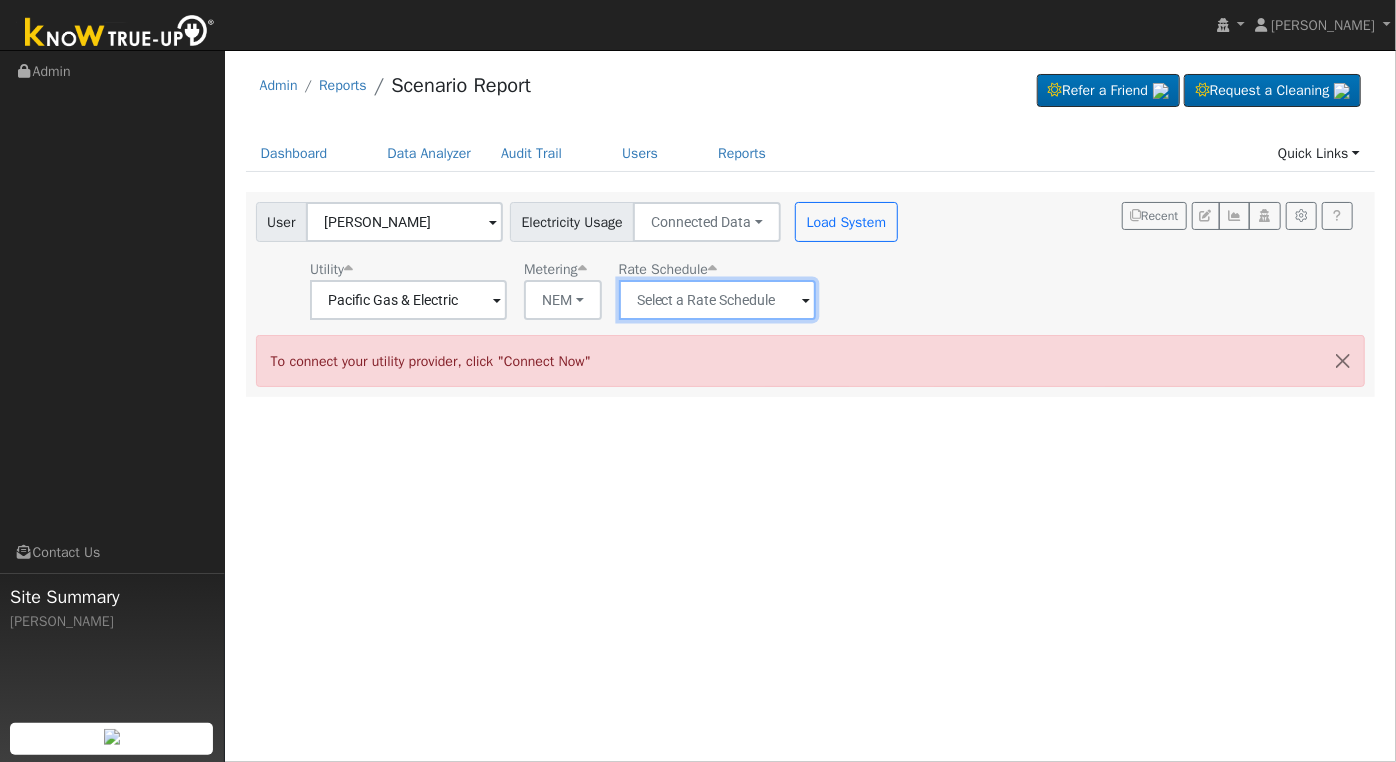 click at bounding box center [408, 300] 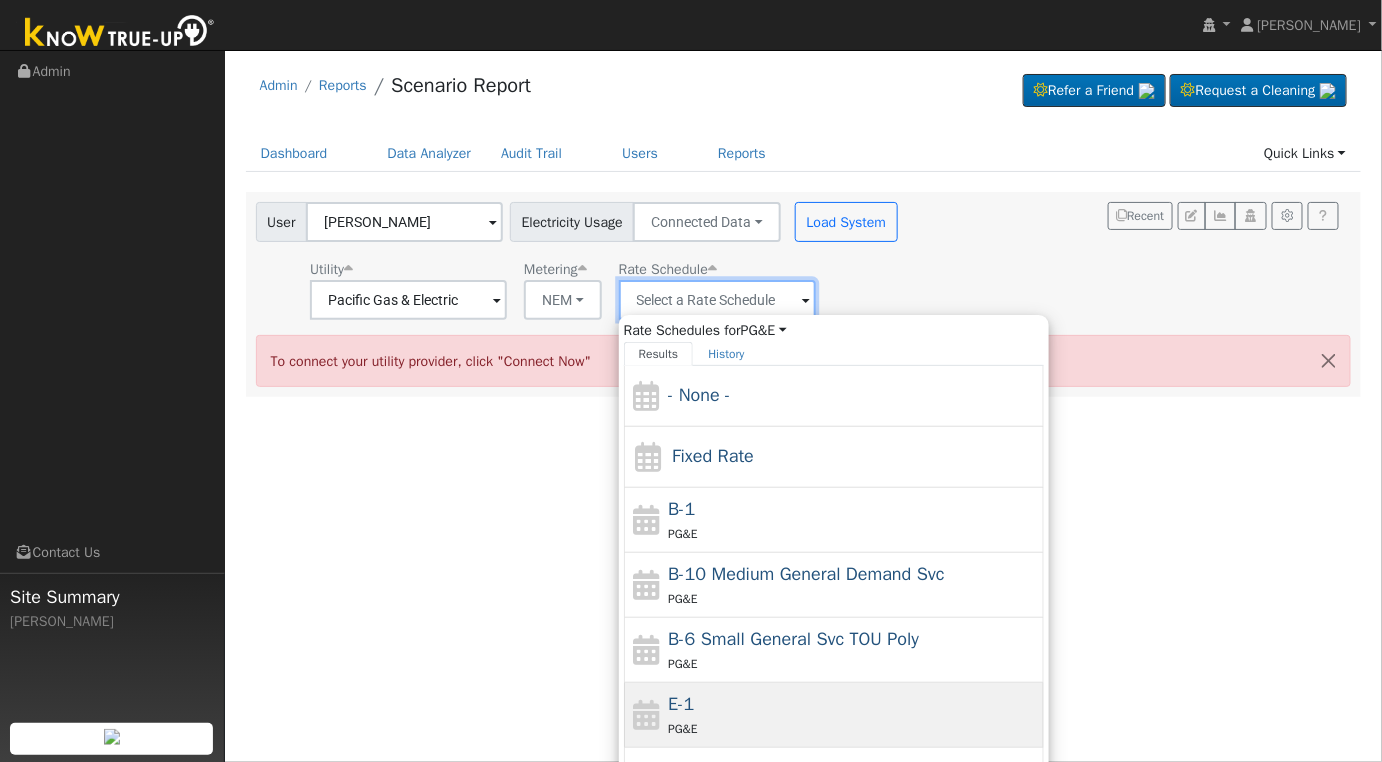 scroll, scrollTop: 216, scrollLeft: 0, axis: vertical 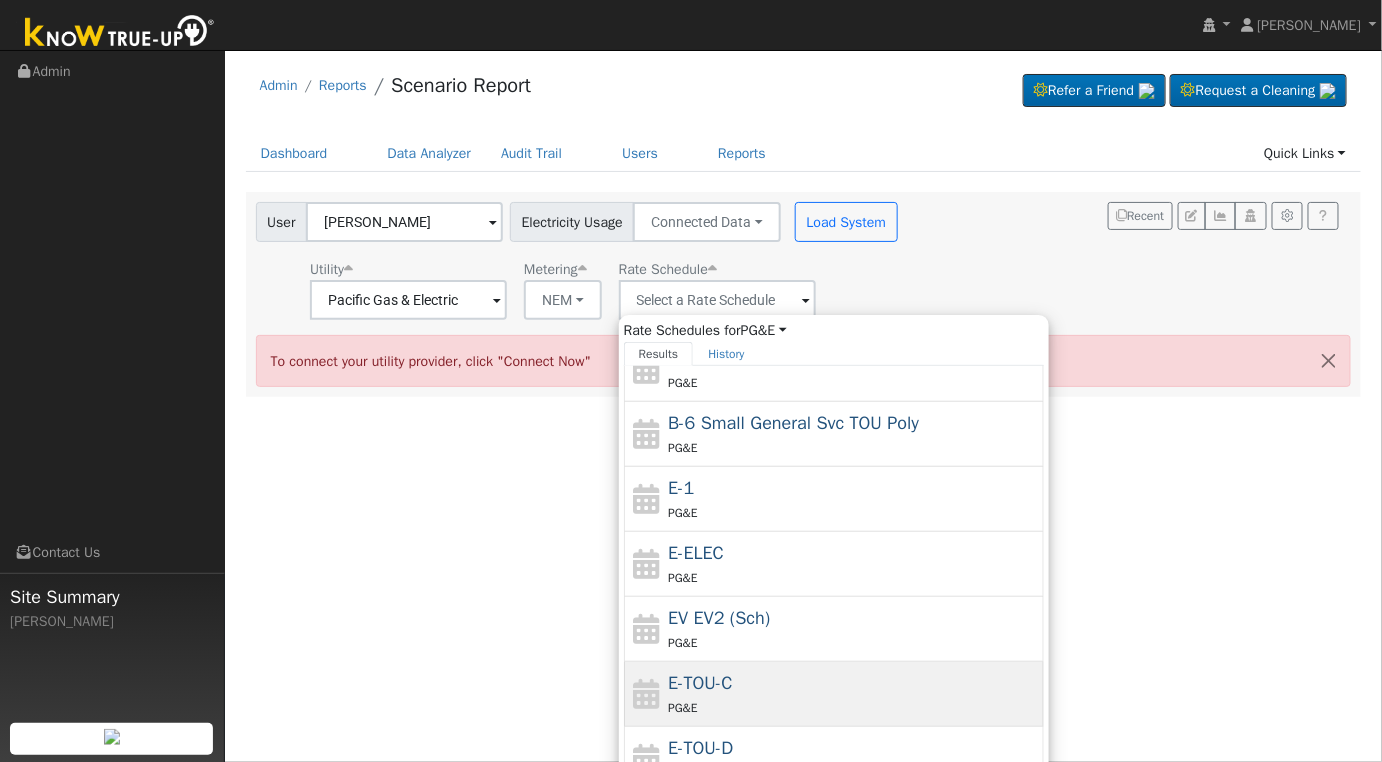 click on "PG&E" at bounding box center (853, 707) 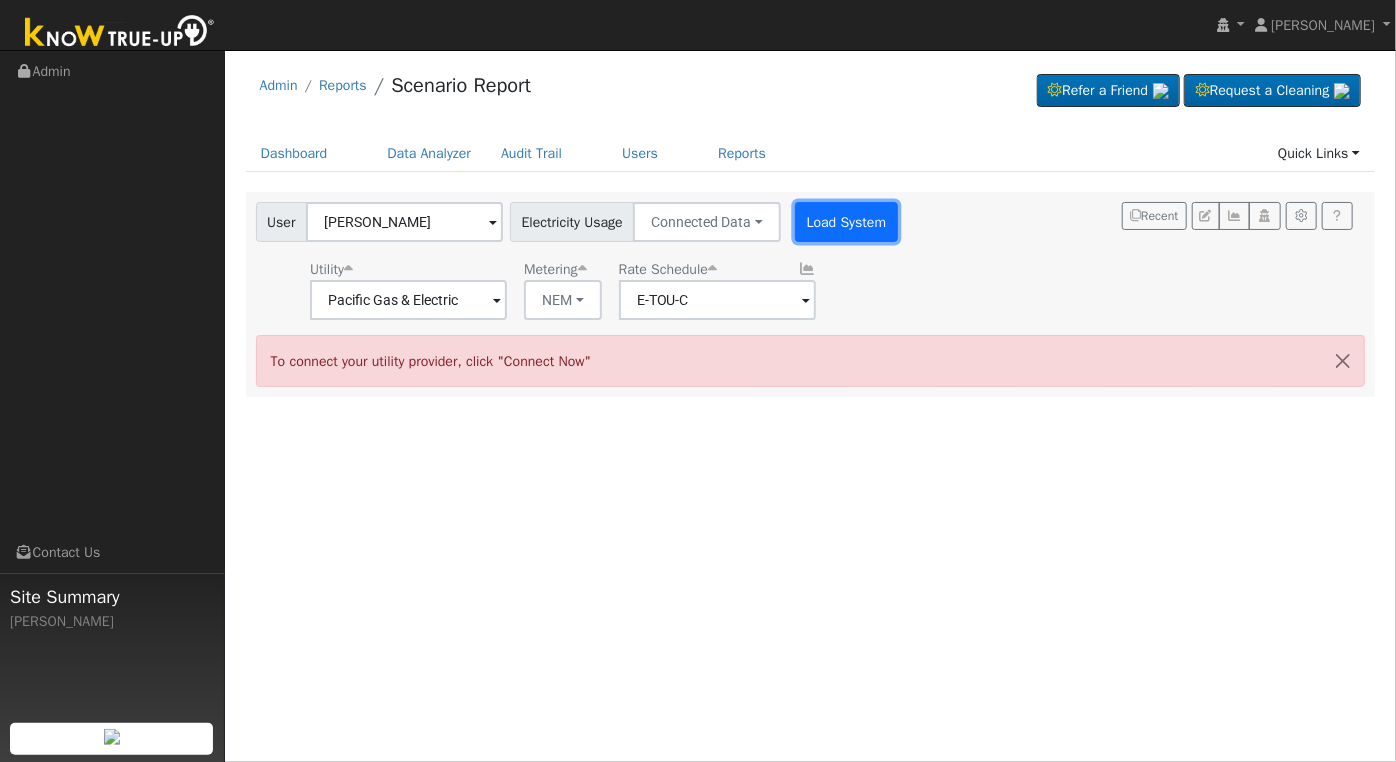 click on "Load System" at bounding box center (846, 222) 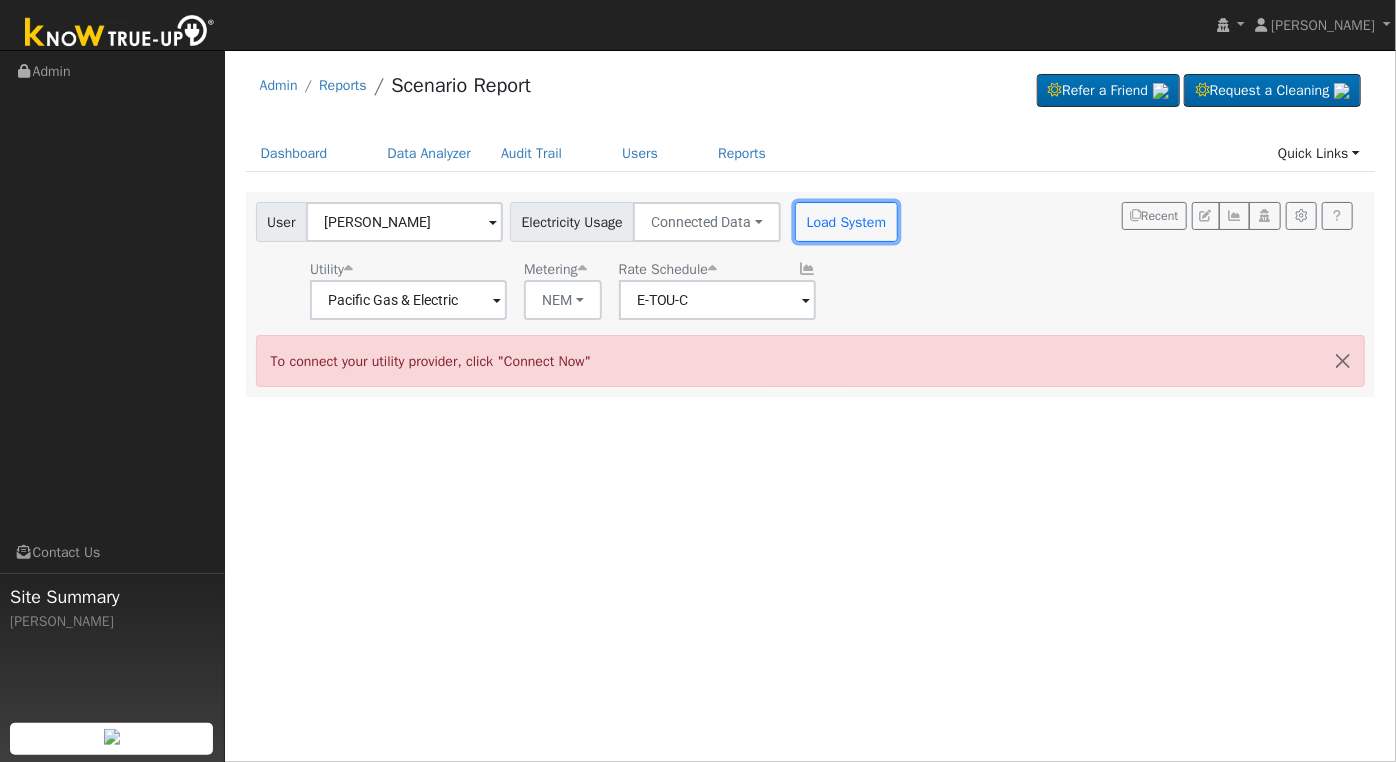 drag, startPoint x: 842, startPoint y: 239, endPoint x: 867, endPoint y: 249, distance: 26.925823 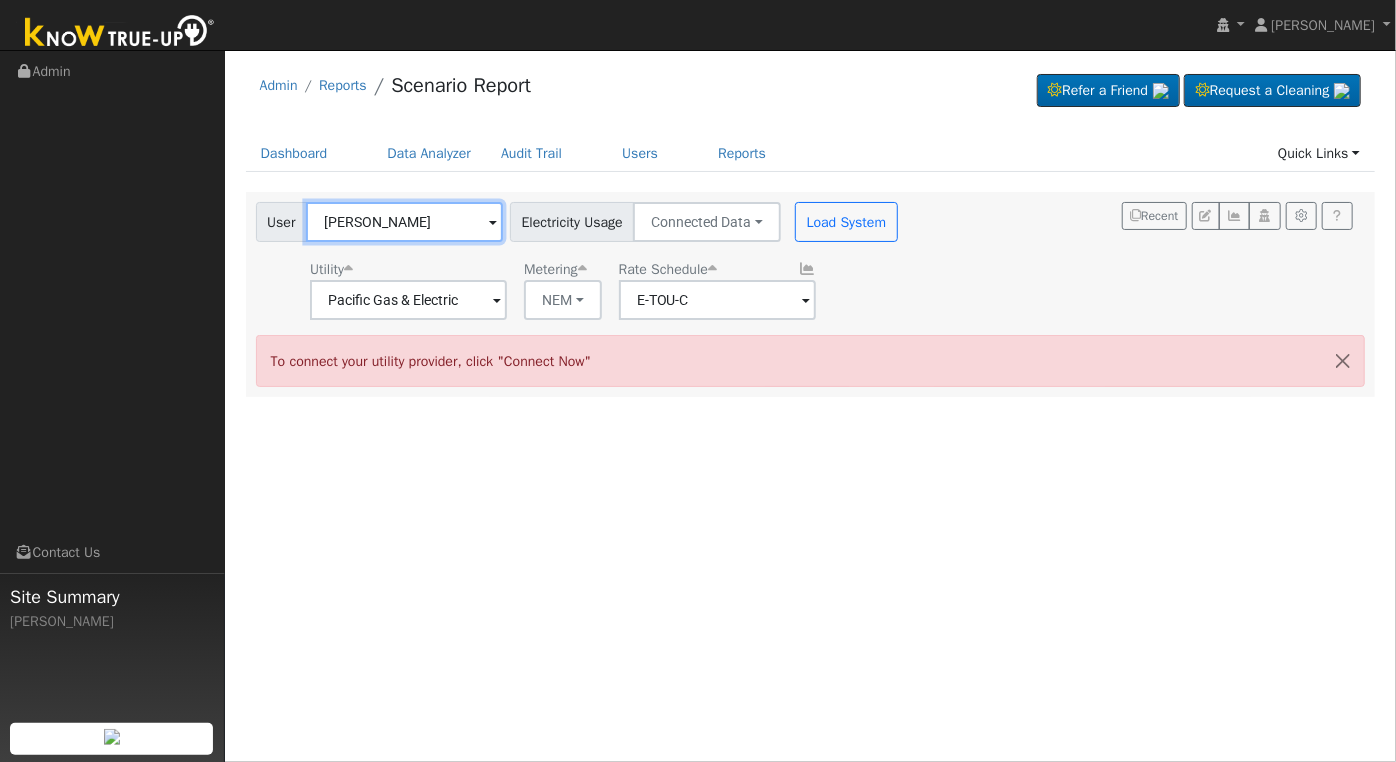 click on "Rick Puddy" at bounding box center [404, 222] 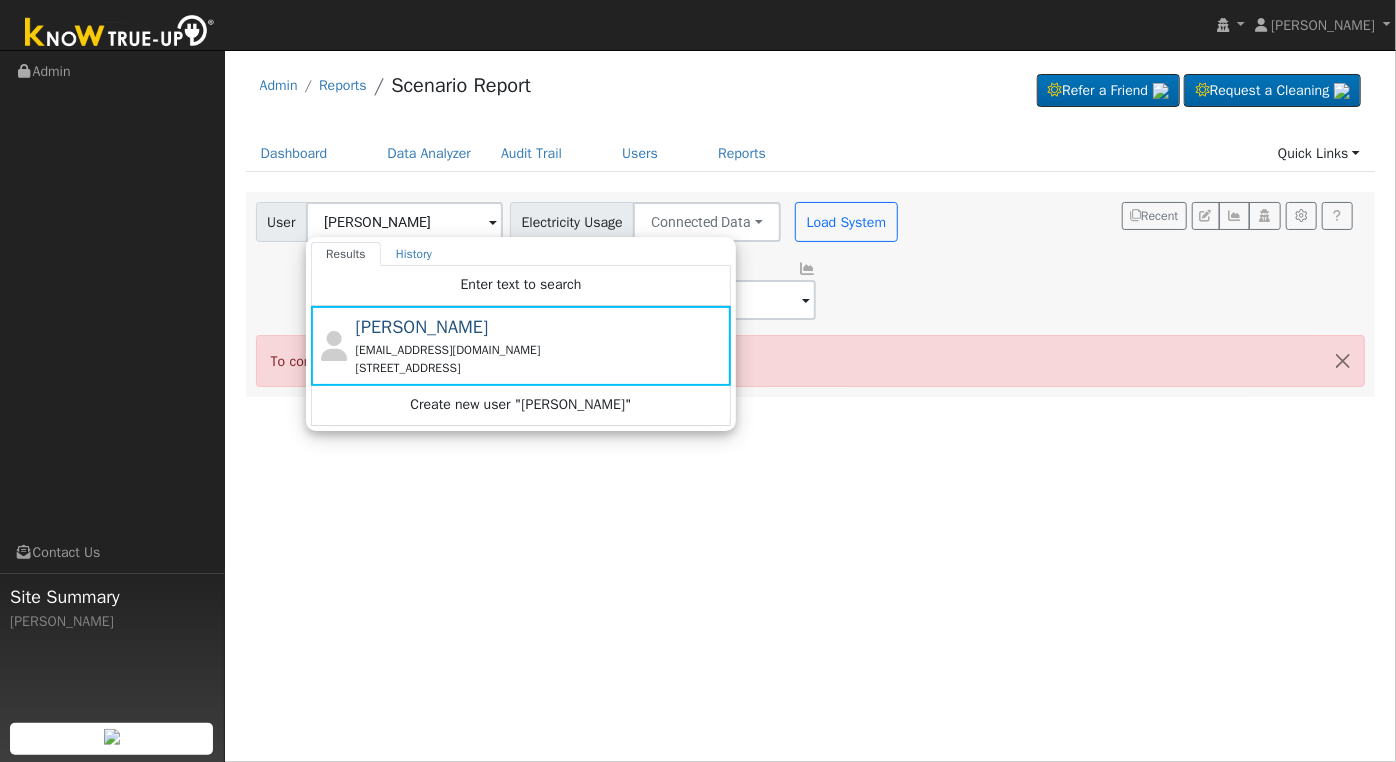 click on "User Profile First name Last name Email Email Notifications No Emails No Emails Weekly Emails Monthly Emails Cancel Save
Terms Of Service
Close
Login as User
Select a User
Admin
Reports
Scenario Report" at bounding box center [810, 406] 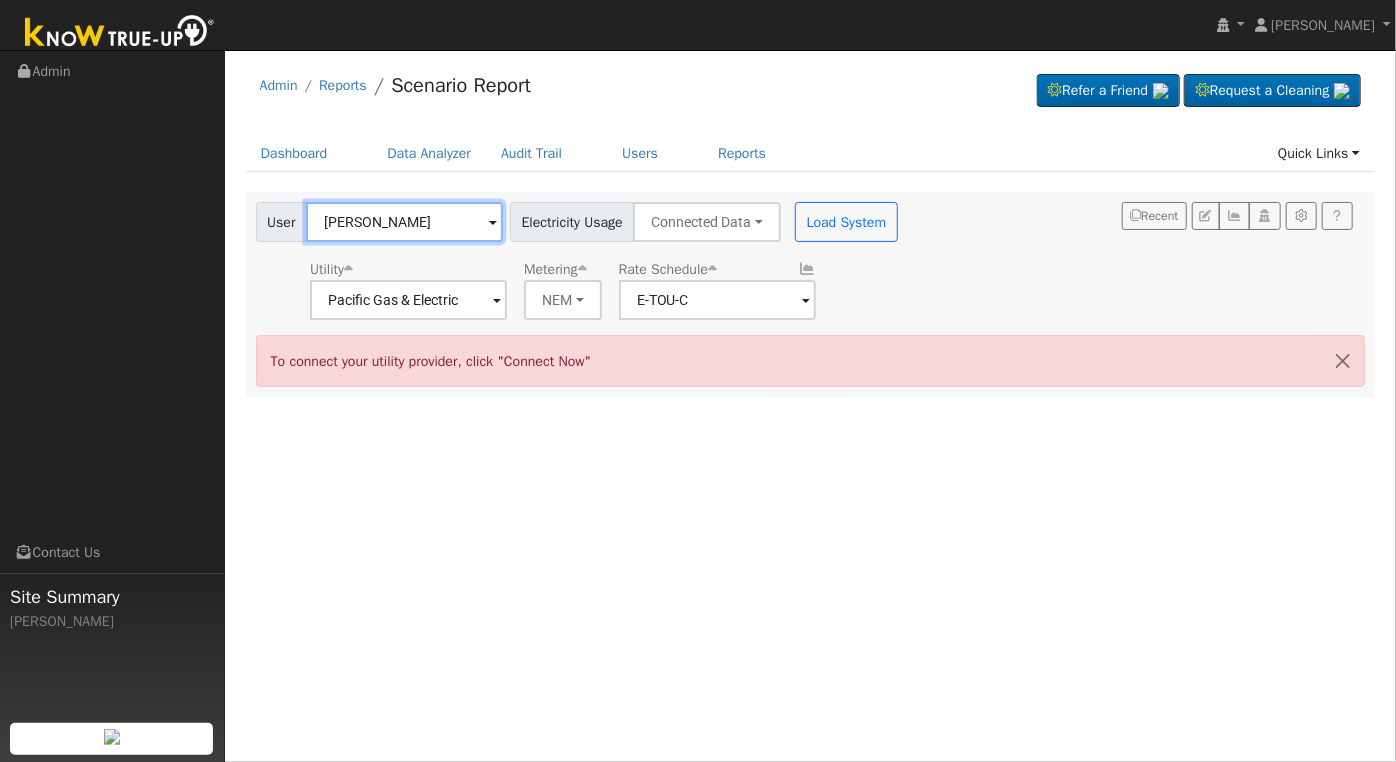 click on "Rick Puddy" at bounding box center [404, 222] 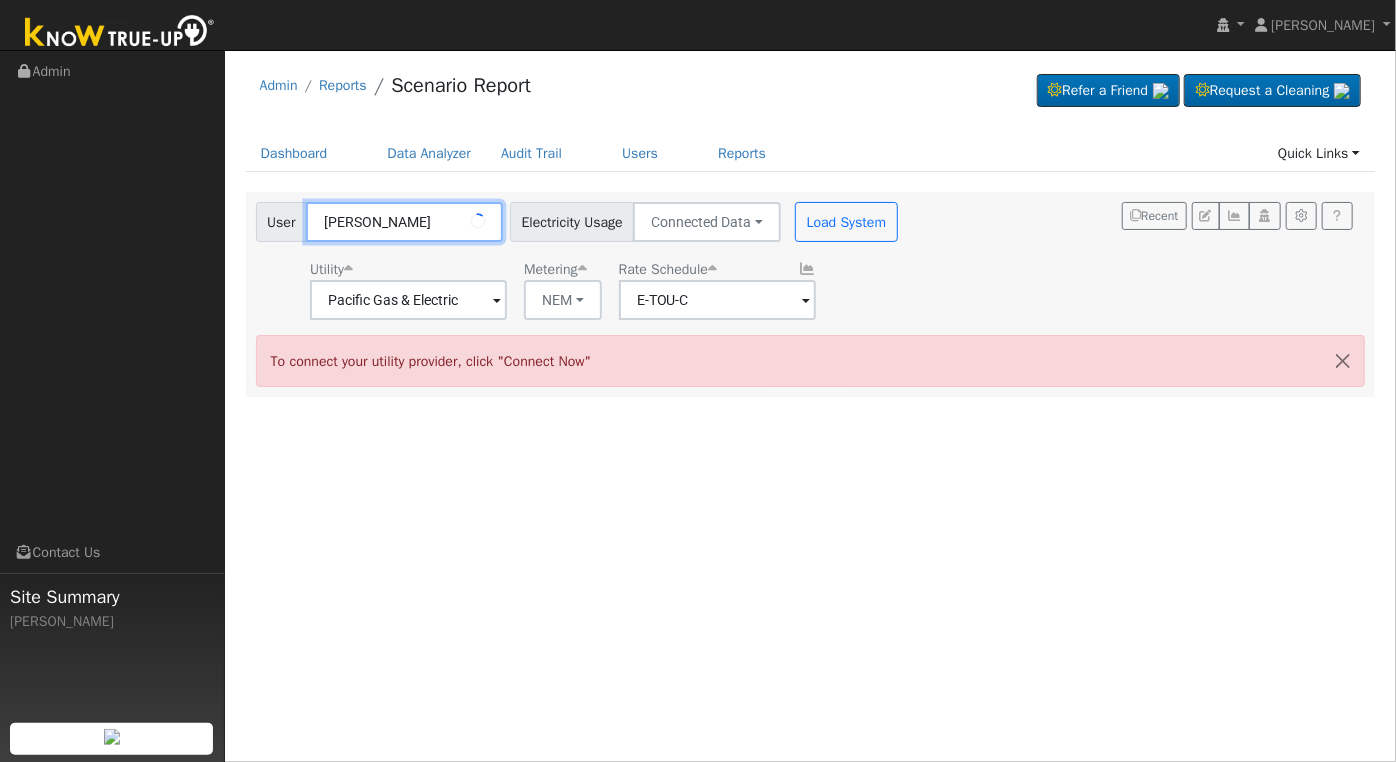 click on "Rick Puddy" at bounding box center [404, 222] 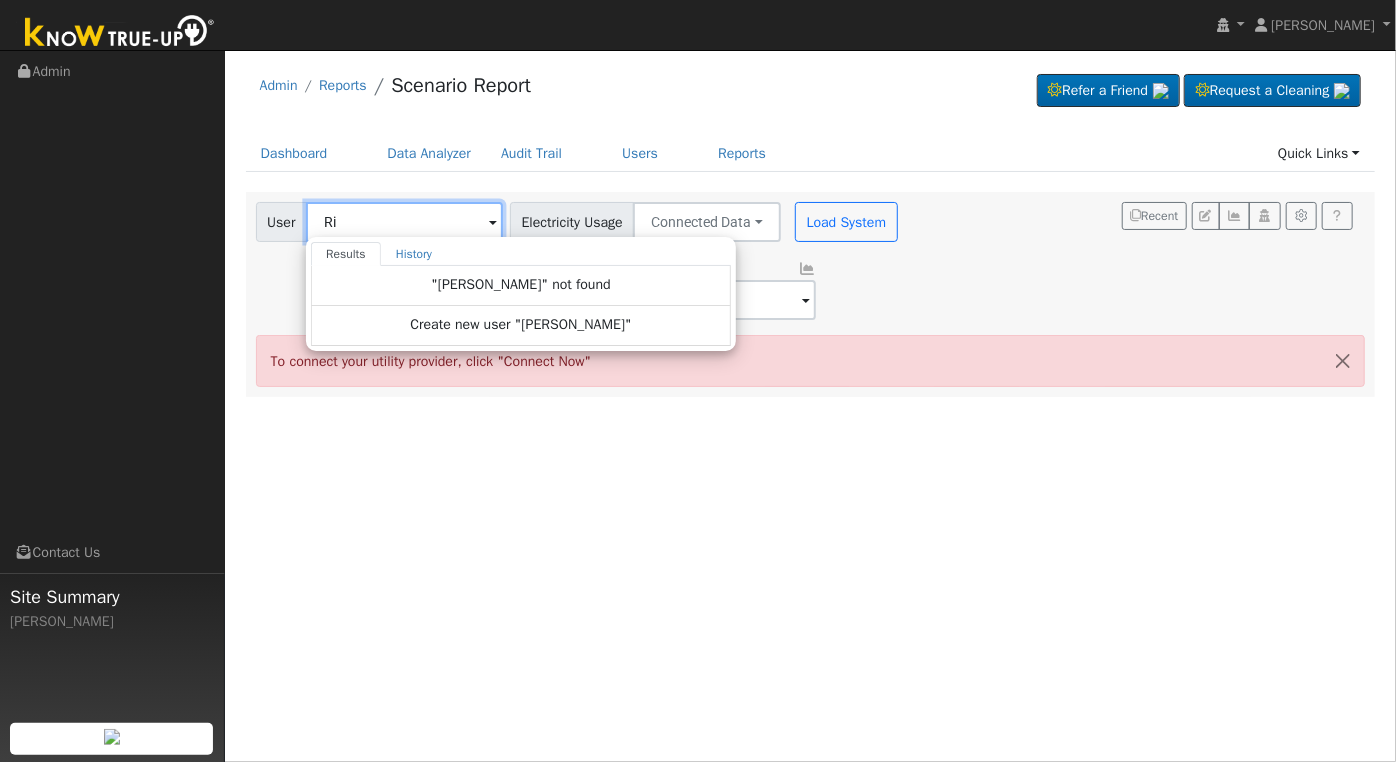 type on "R" 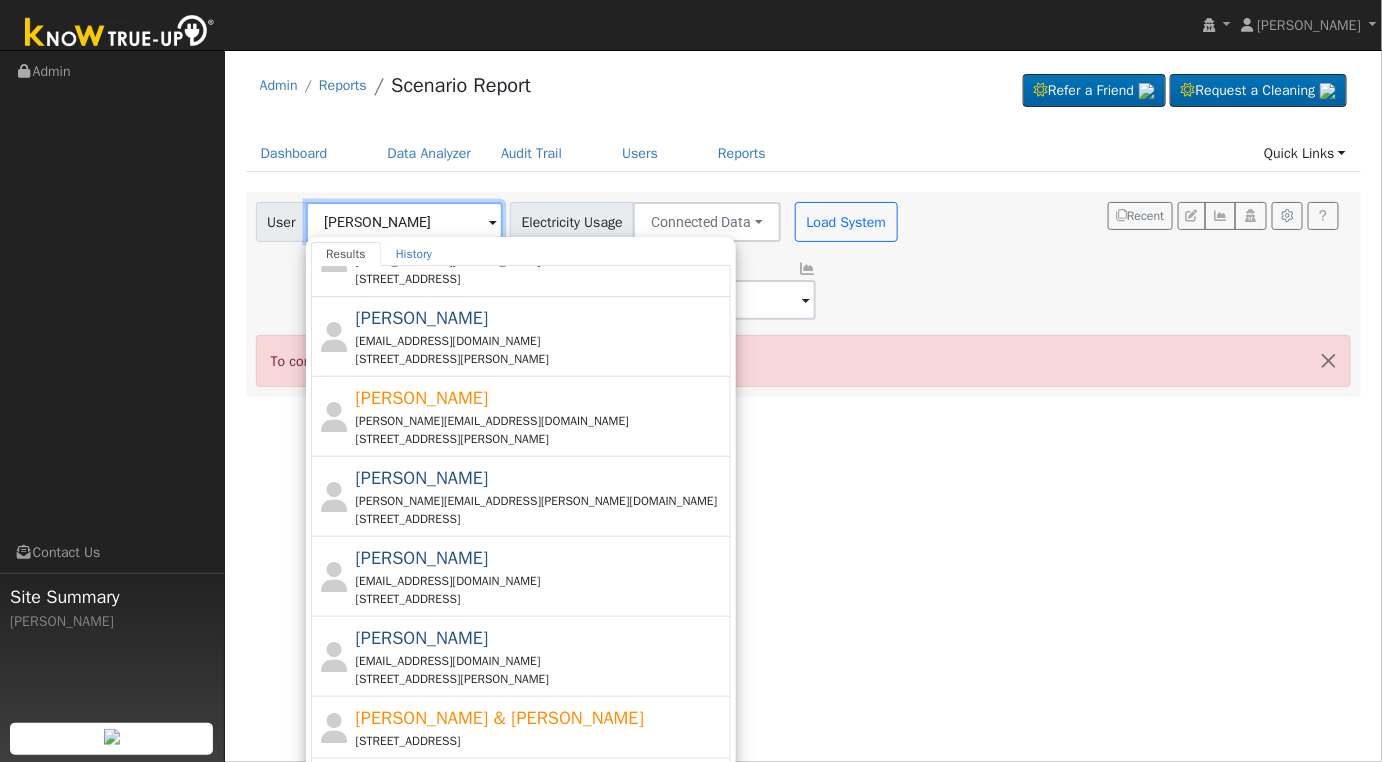 scroll, scrollTop: 0, scrollLeft: 0, axis: both 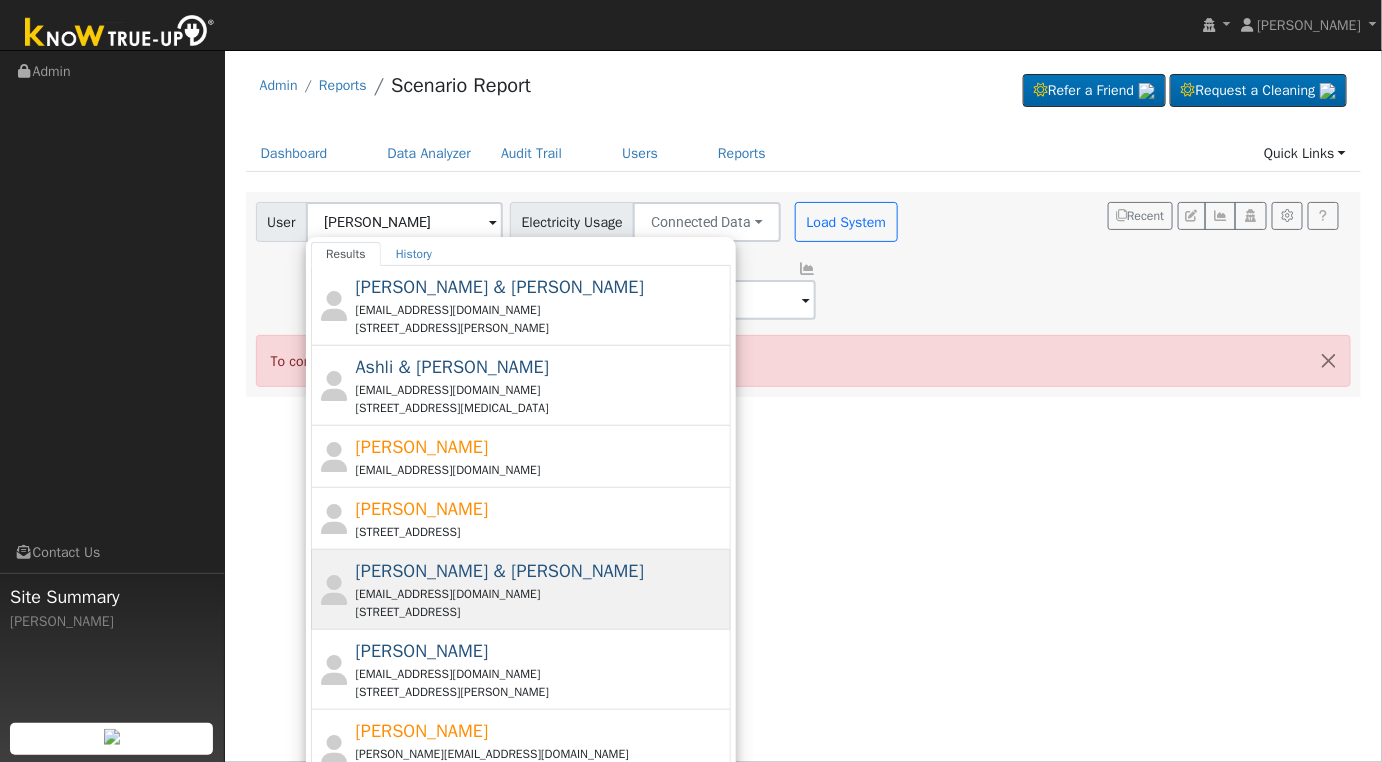 click on "carterdlc@outlook.com" at bounding box center [541, 594] 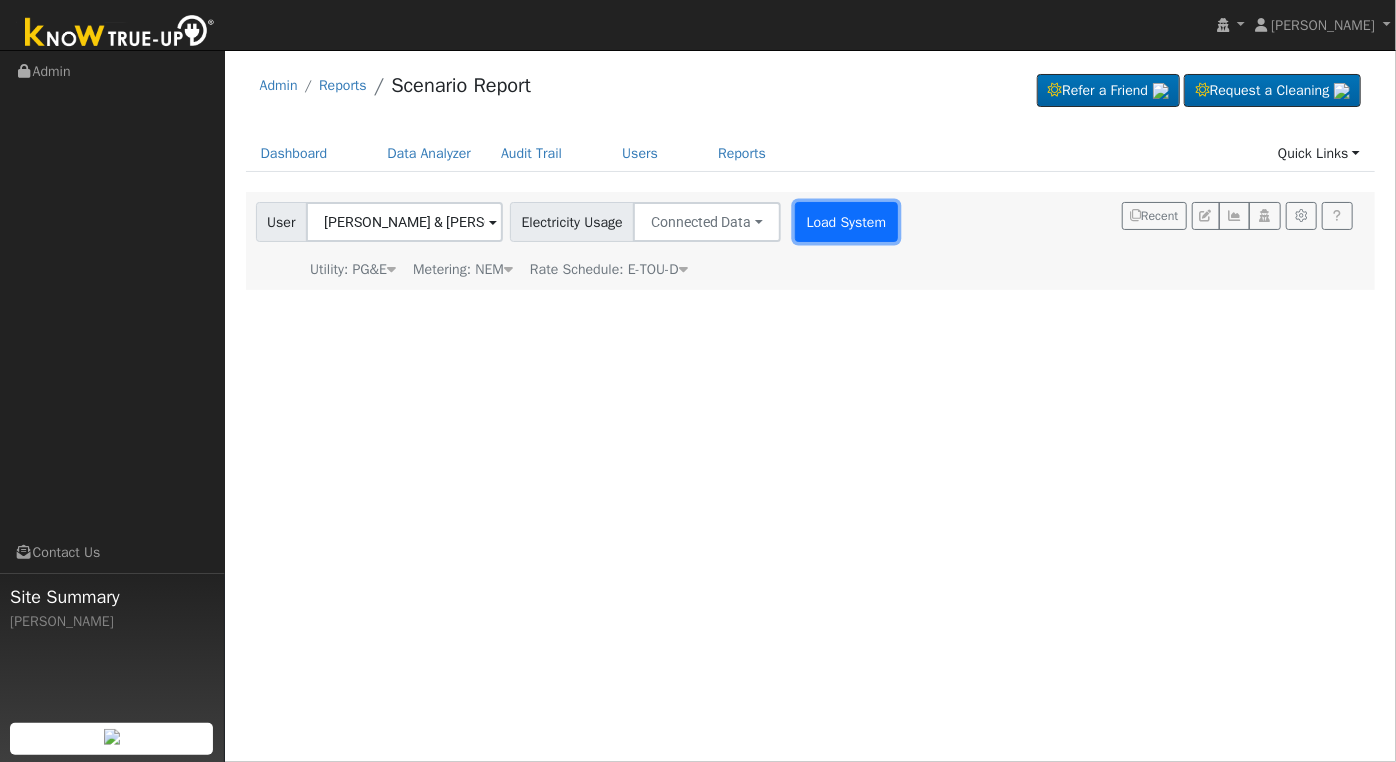 click on "Load System" at bounding box center [846, 222] 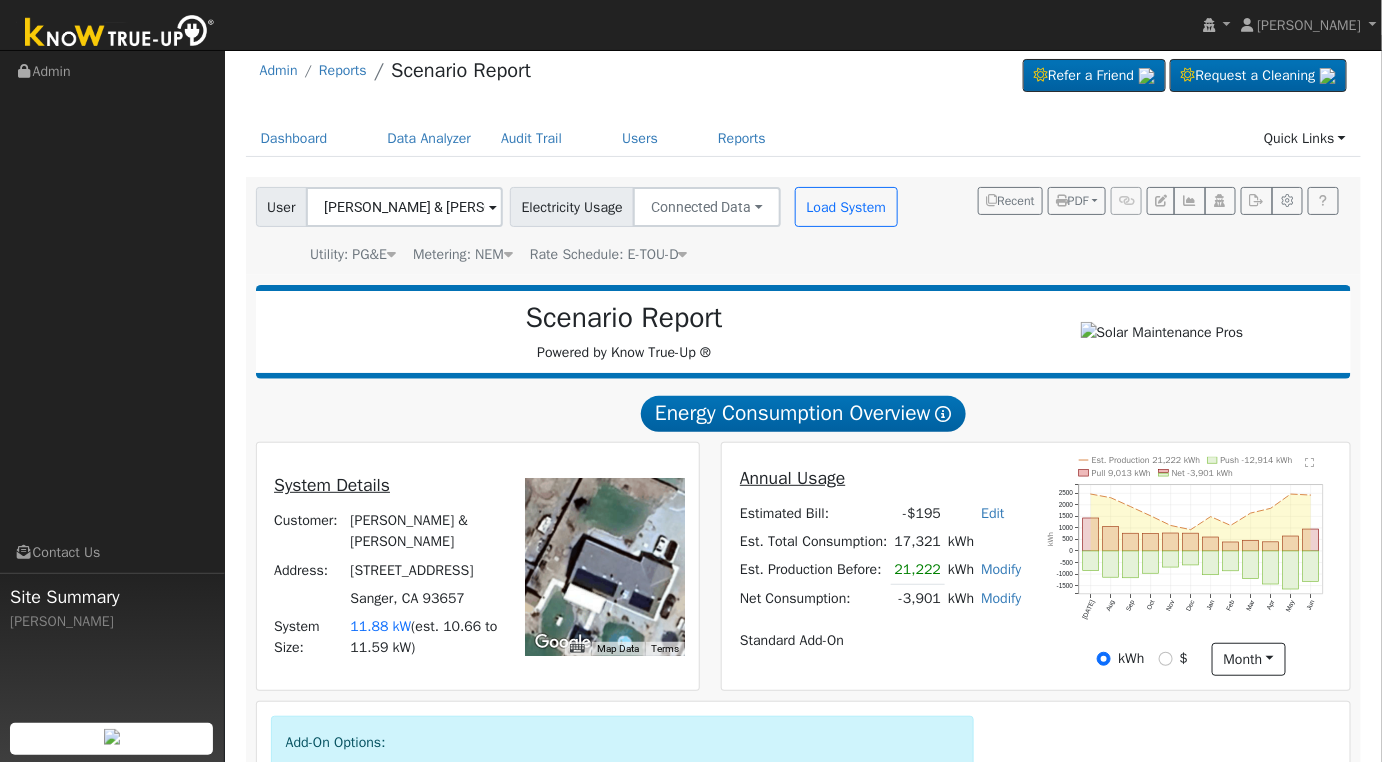 scroll, scrollTop: 0, scrollLeft: 0, axis: both 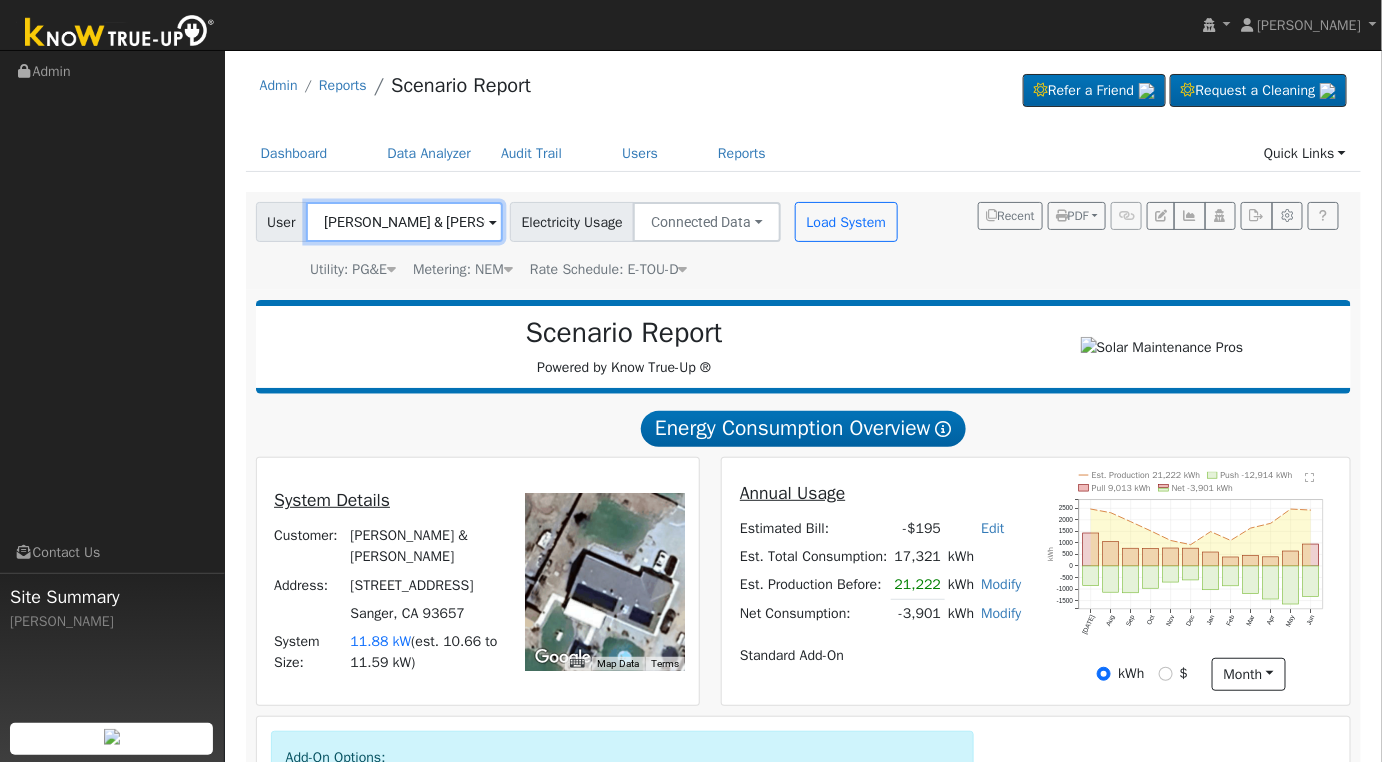 drag, startPoint x: 410, startPoint y: 220, endPoint x: 397, endPoint y: 204, distance: 20.615528 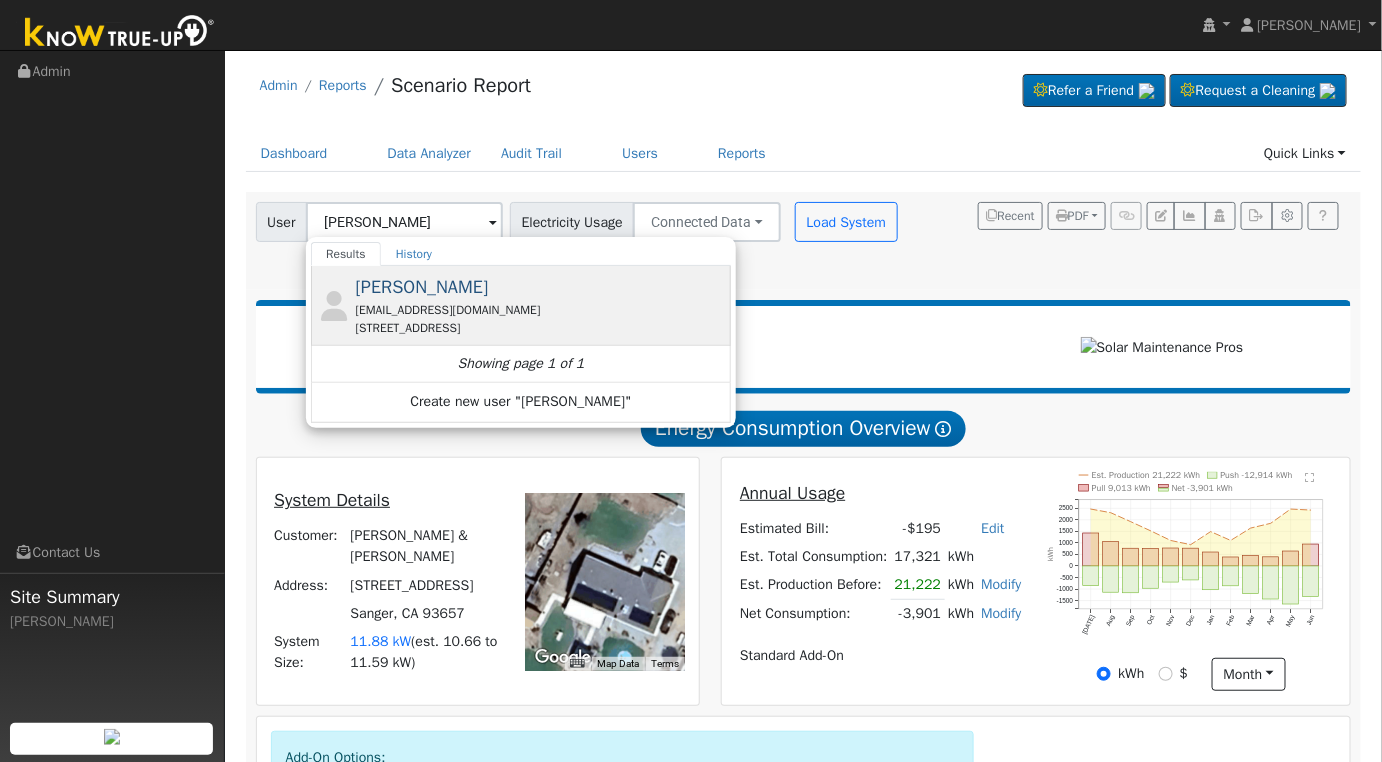 click on "steveodom51@gmail.com" at bounding box center (541, 310) 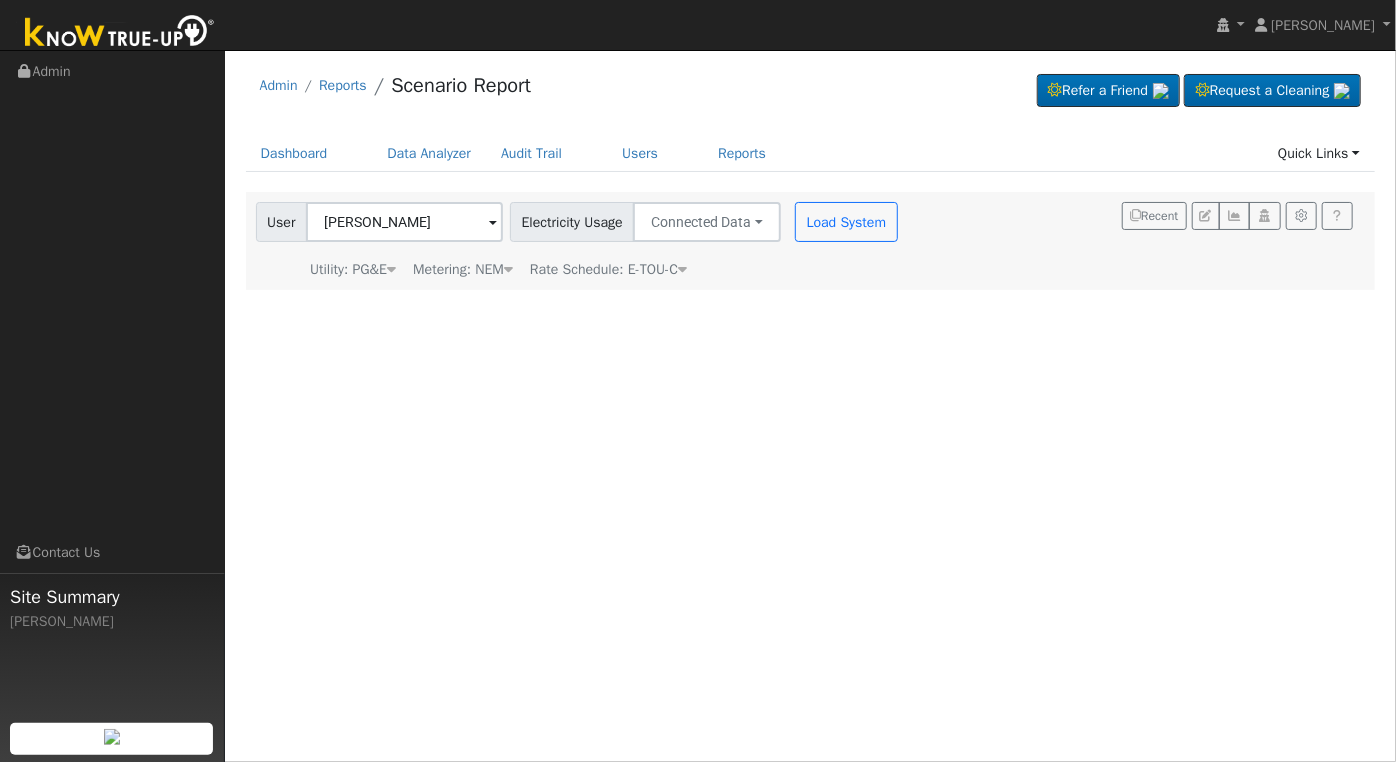 click on "User Steve Odom Account   Default Account Default Account 1331 Crane Lane, Squaw Valley, CA 93675 Primary Account Electricity Usage Connected Data Connected Data Estimated Data CSV Data Load System  Utility: PG&E  Pacific Gas & Electric  Metering: NEM  NEM NEM NBT  Rate Schedule: E-TOU-C  E-TOU-C" at bounding box center [579, 241] 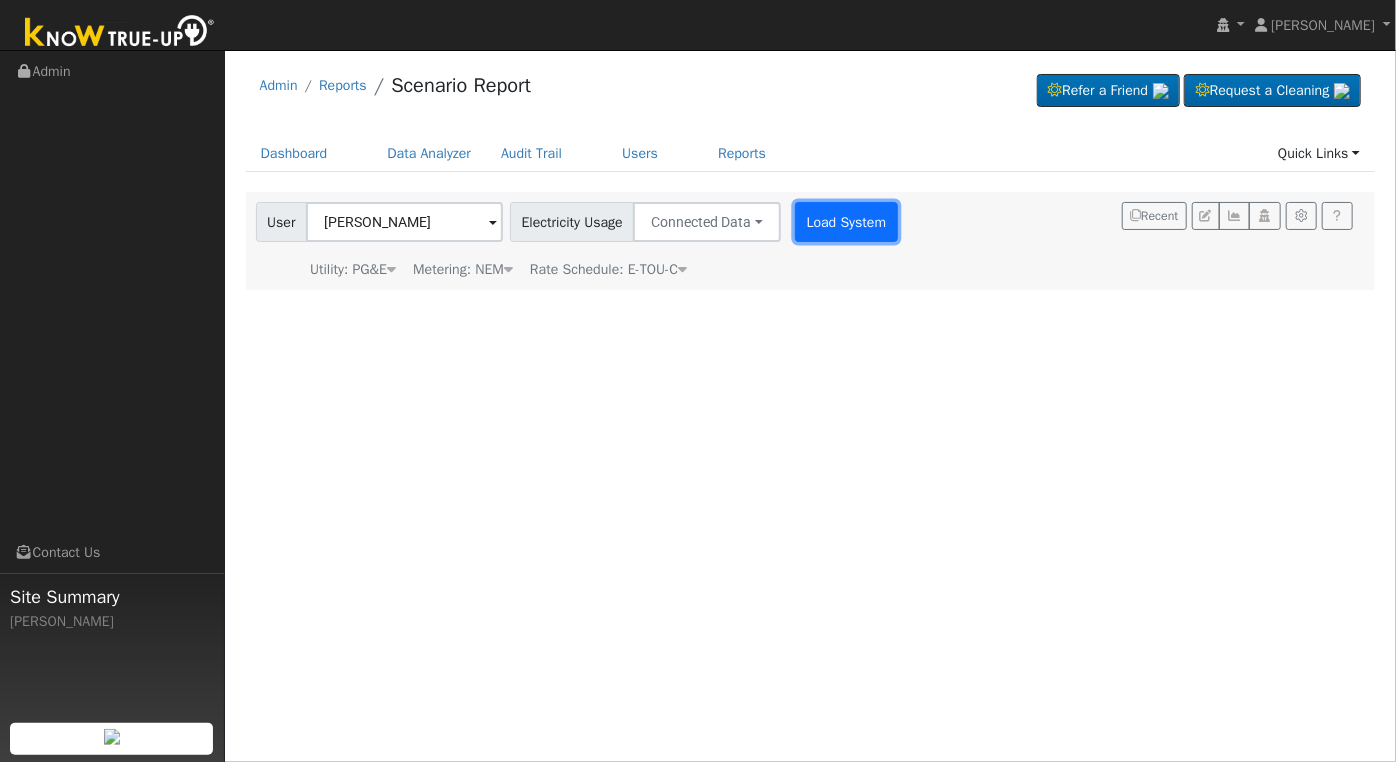 click on "Load System" at bounding box center [846, 222] 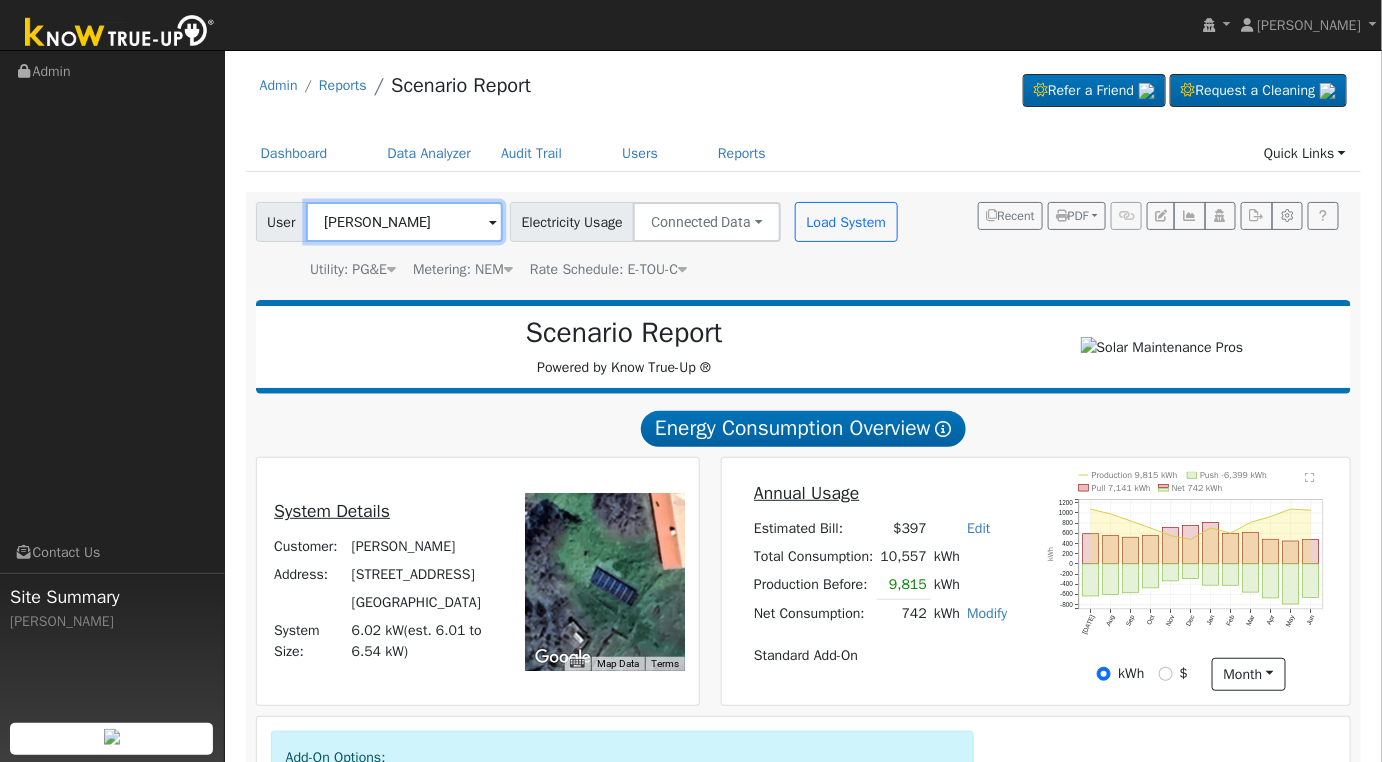 click on "Steve Odom" at bounding box center (404, 222) 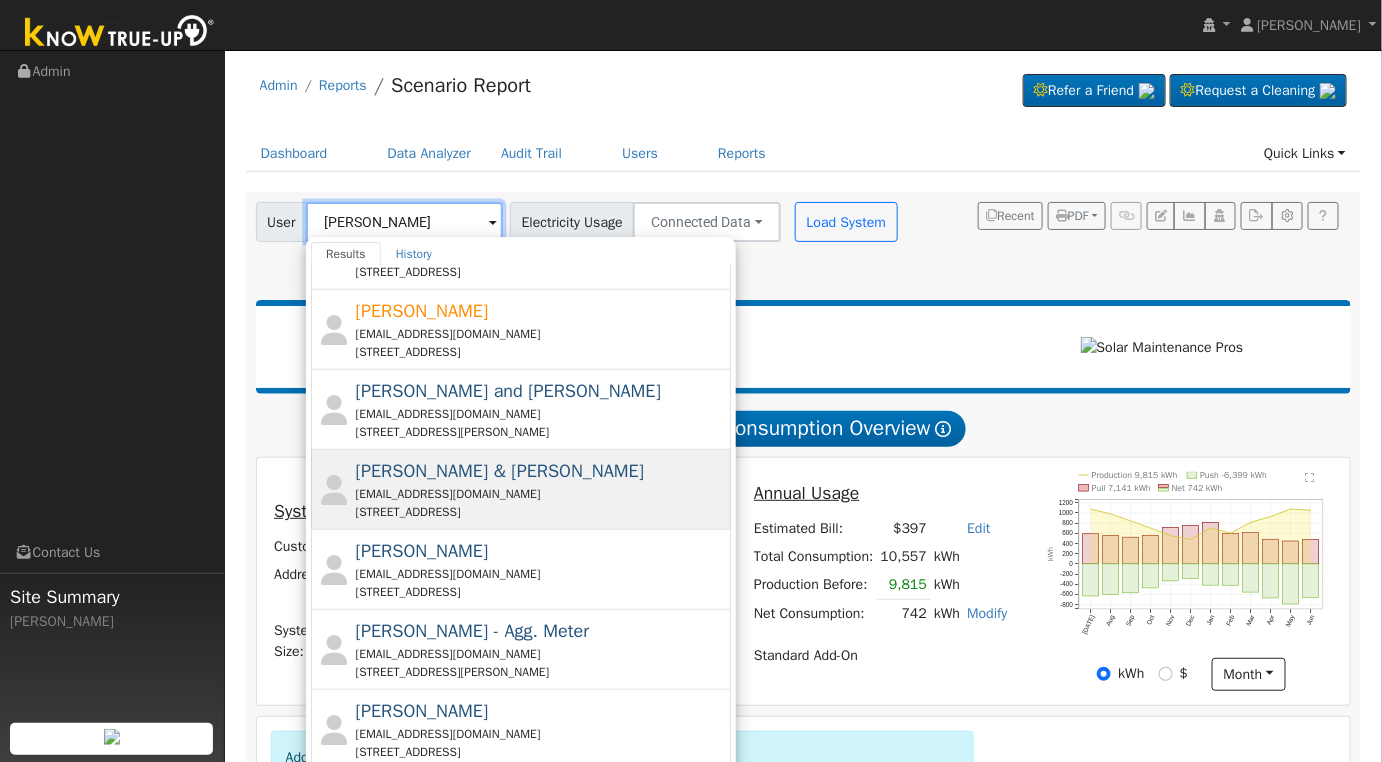 scroll, scrollTop: 507, scrollLeft: 0, axis: vertical 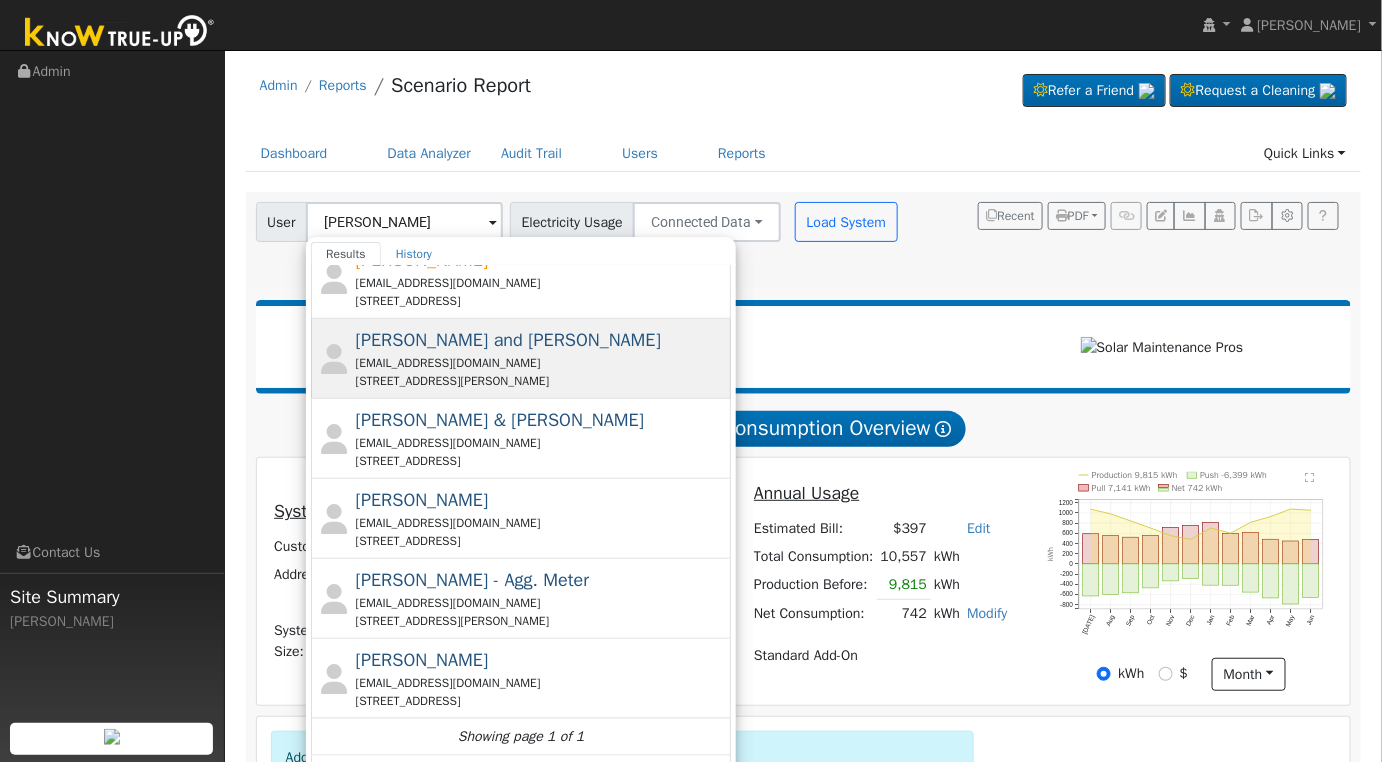 click on "micheal1949@icloud.com" at bounding box center (541, 363) 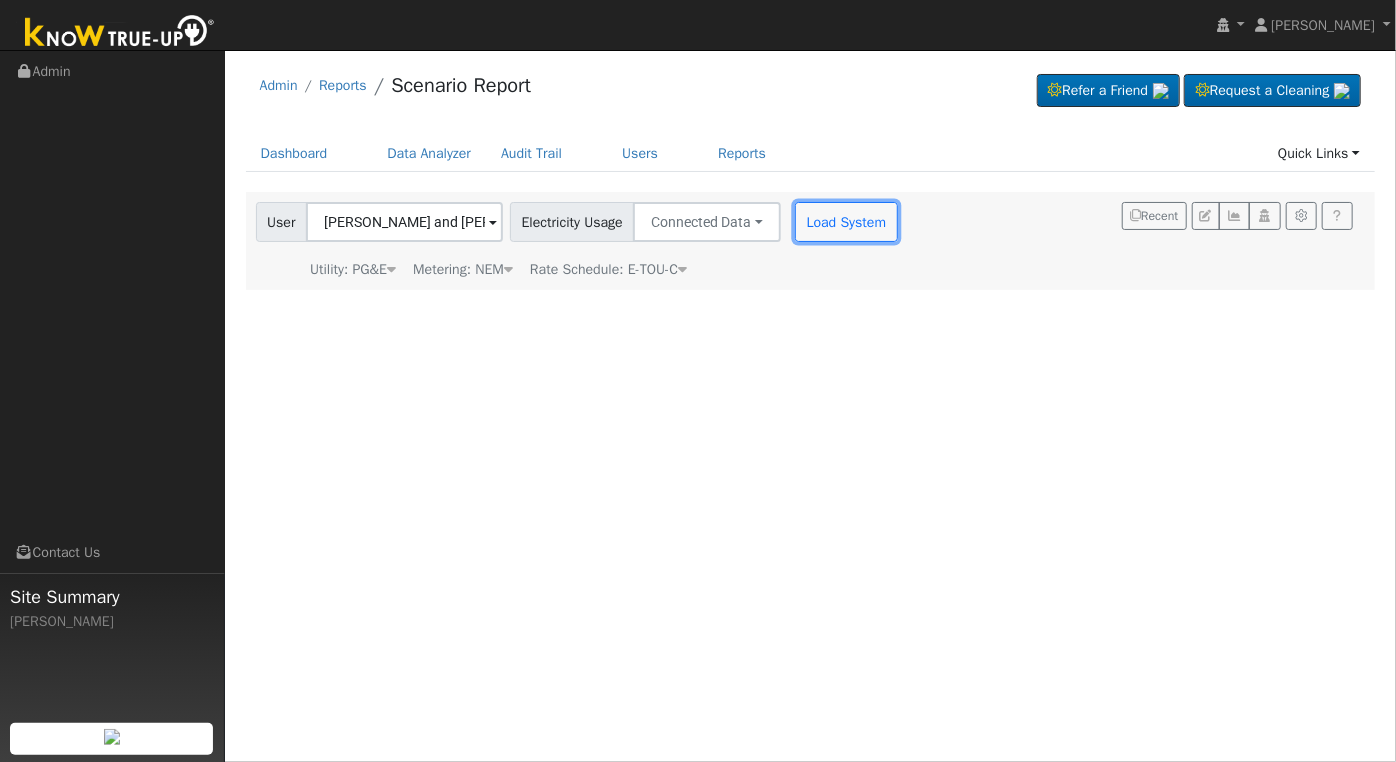 click on "Load System" at bounding box center (846, 222) 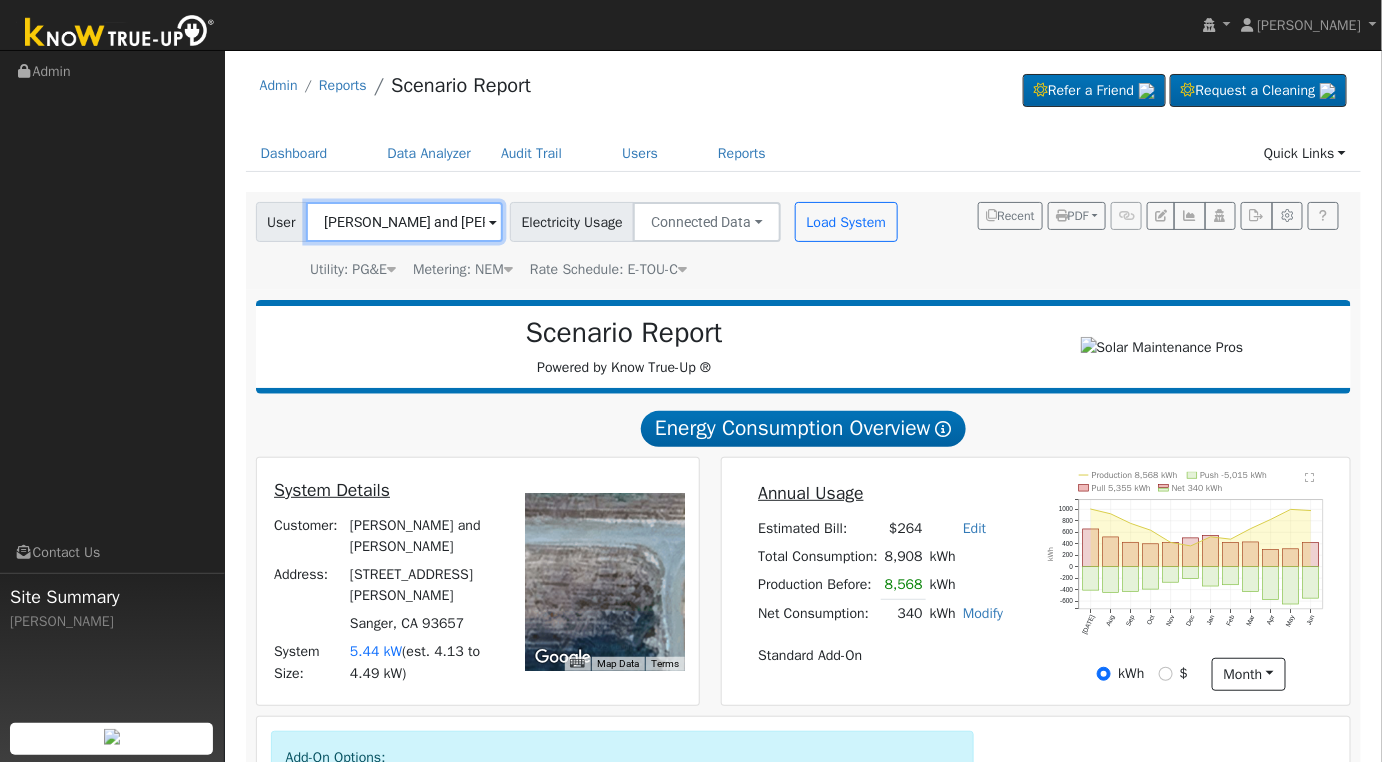 click on "Sandra and Michael Edwards" at bounding box center [404, 222] 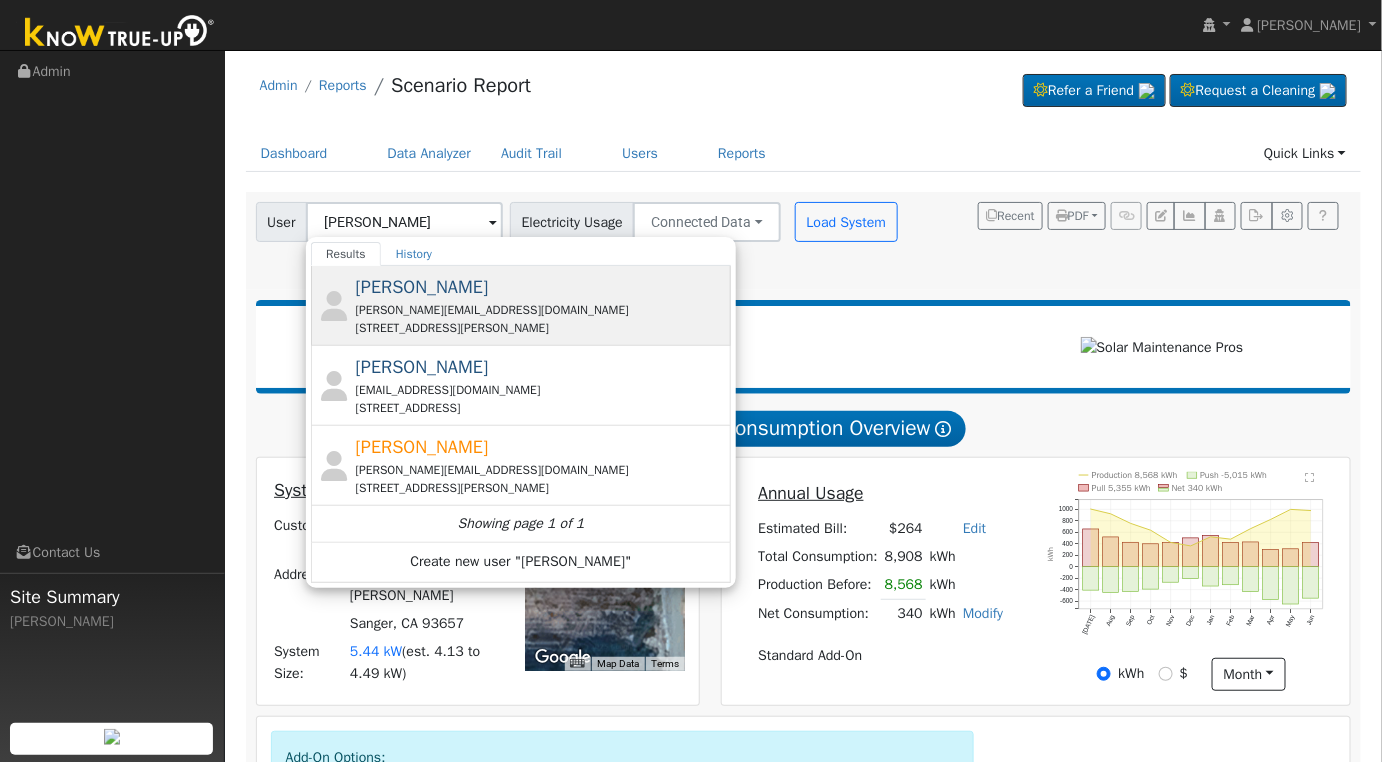 click on "neilk@mail.fresnostate.edu" at bounding box center (541, 310) 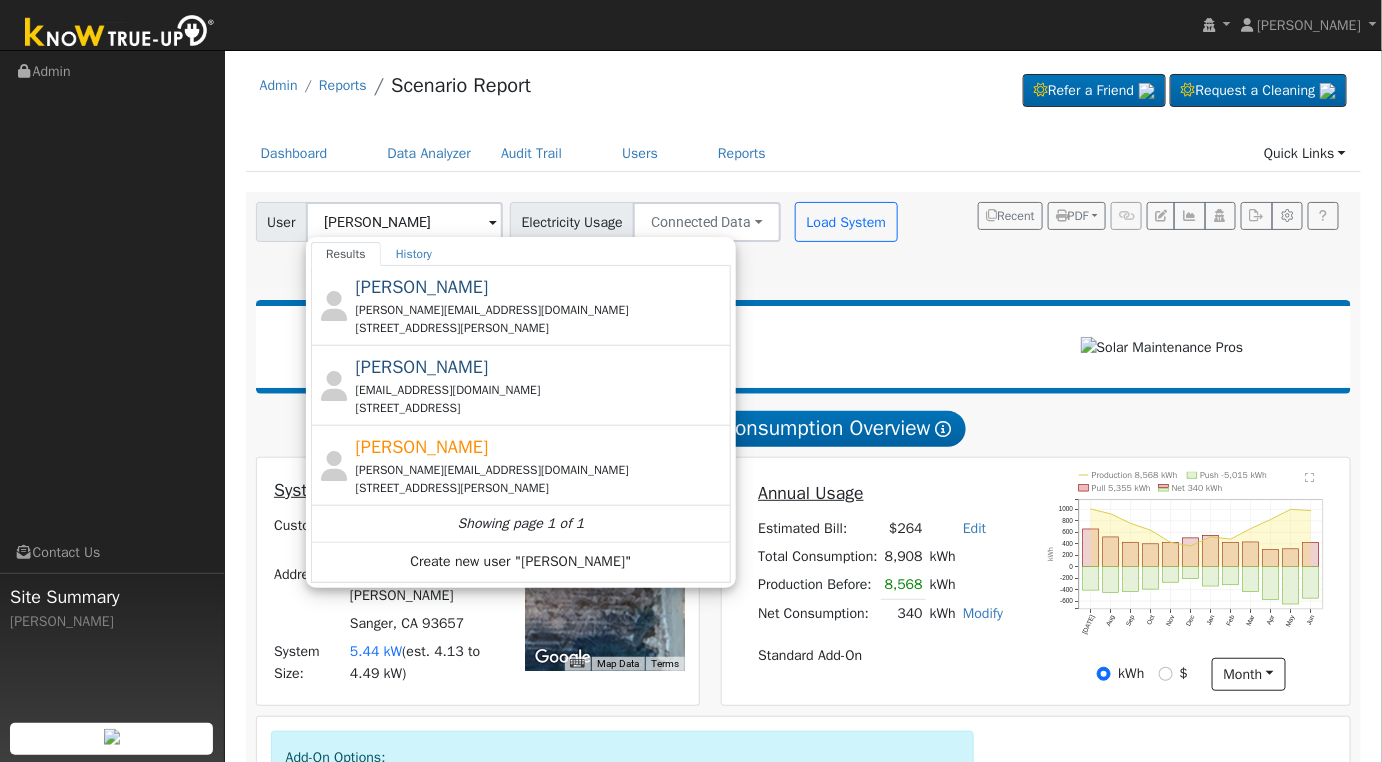type on "Neil Kuykendall" 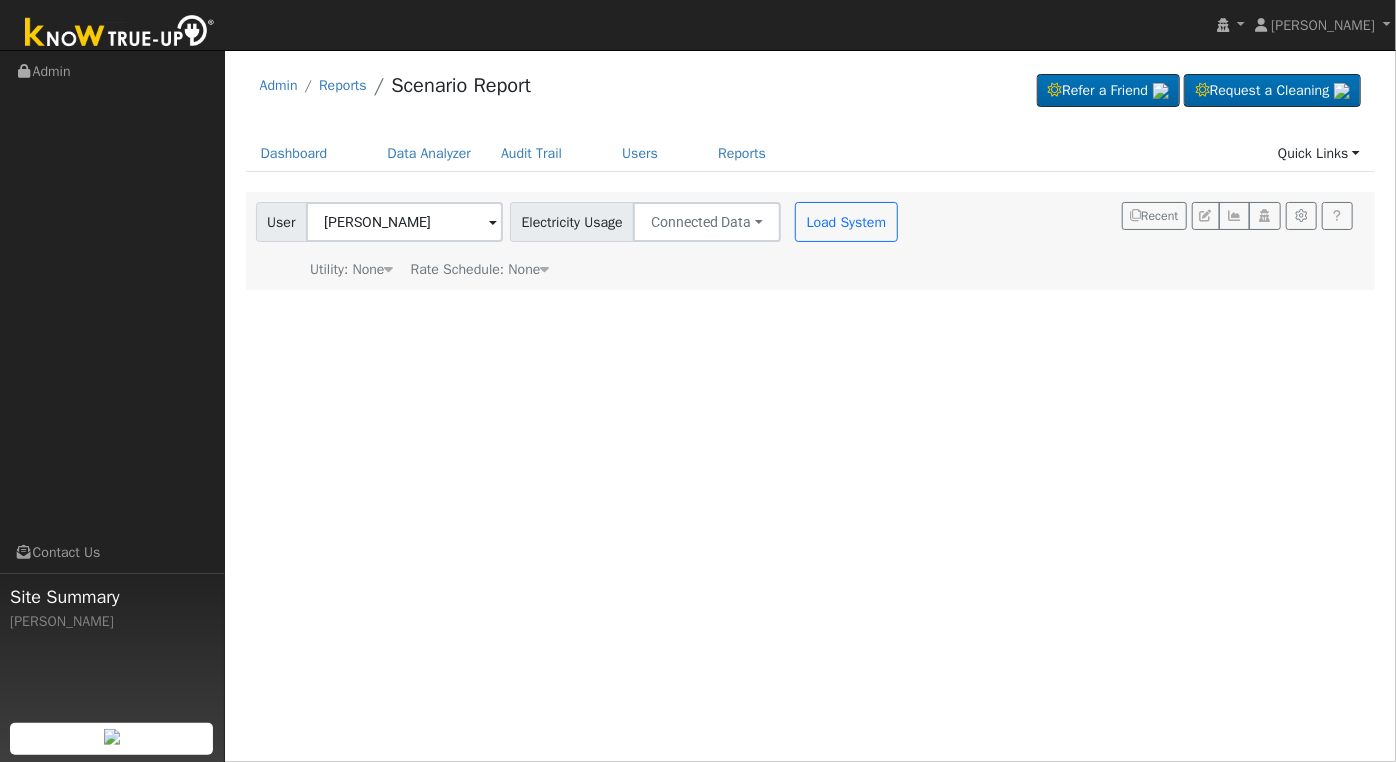 type on "Pacific Gas & Electric" 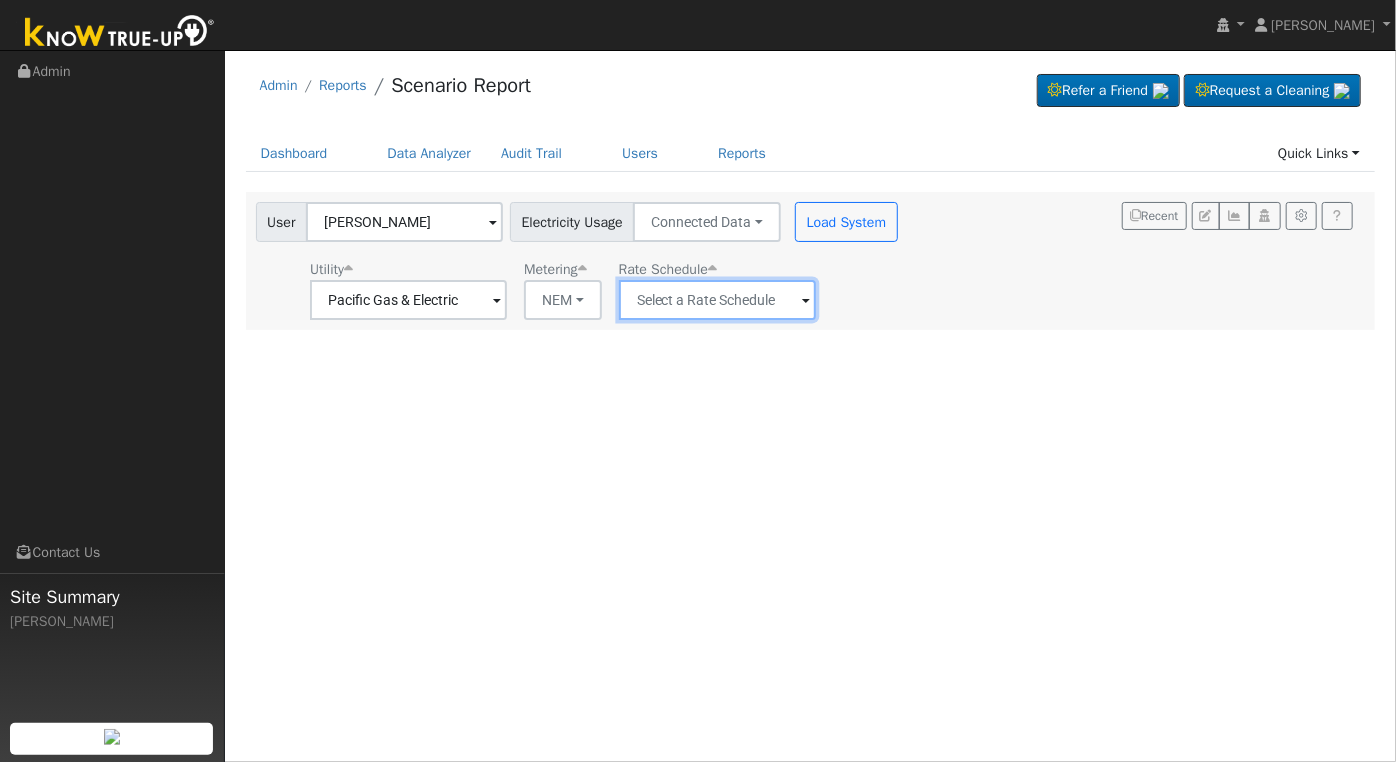 click at bounding box center [408, 300] 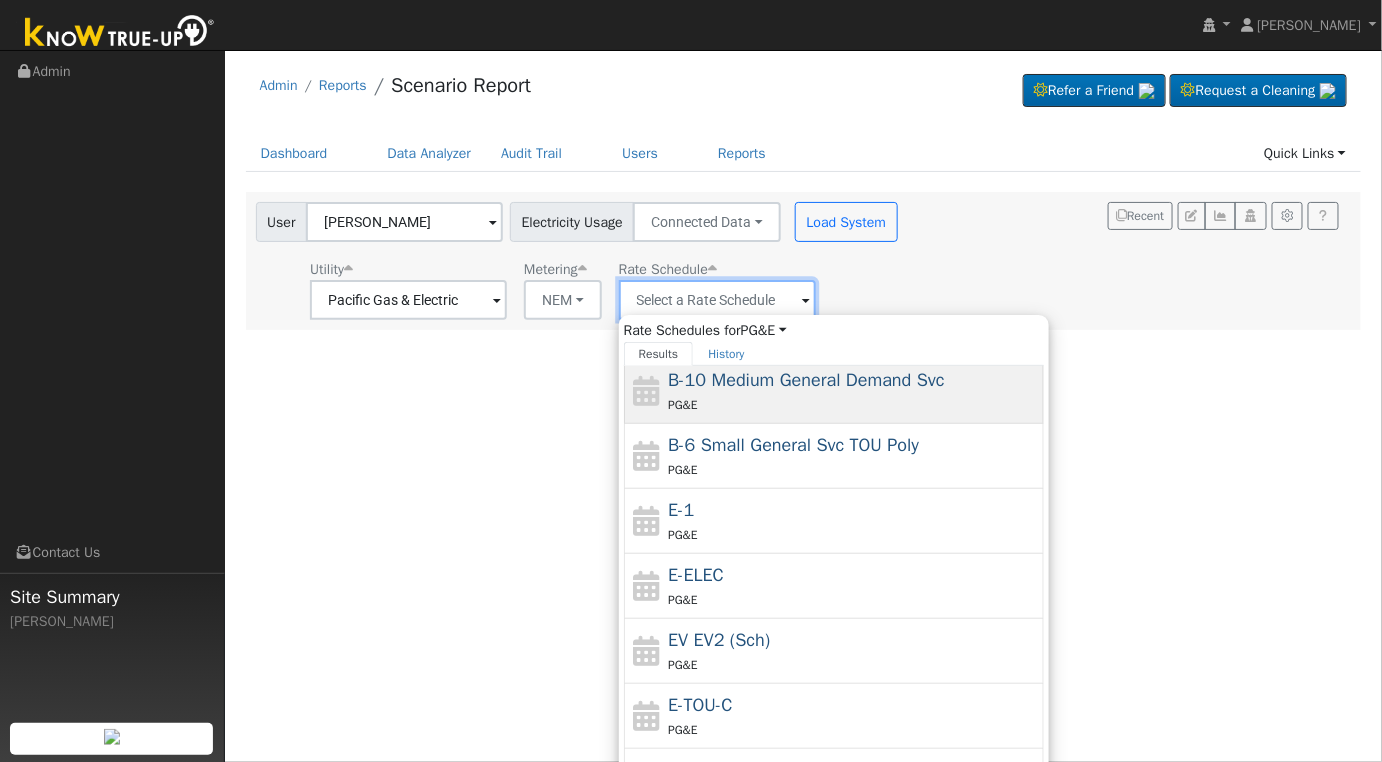 scroll, scrollTop: 216, scrollLeft: 0, axis: vertical 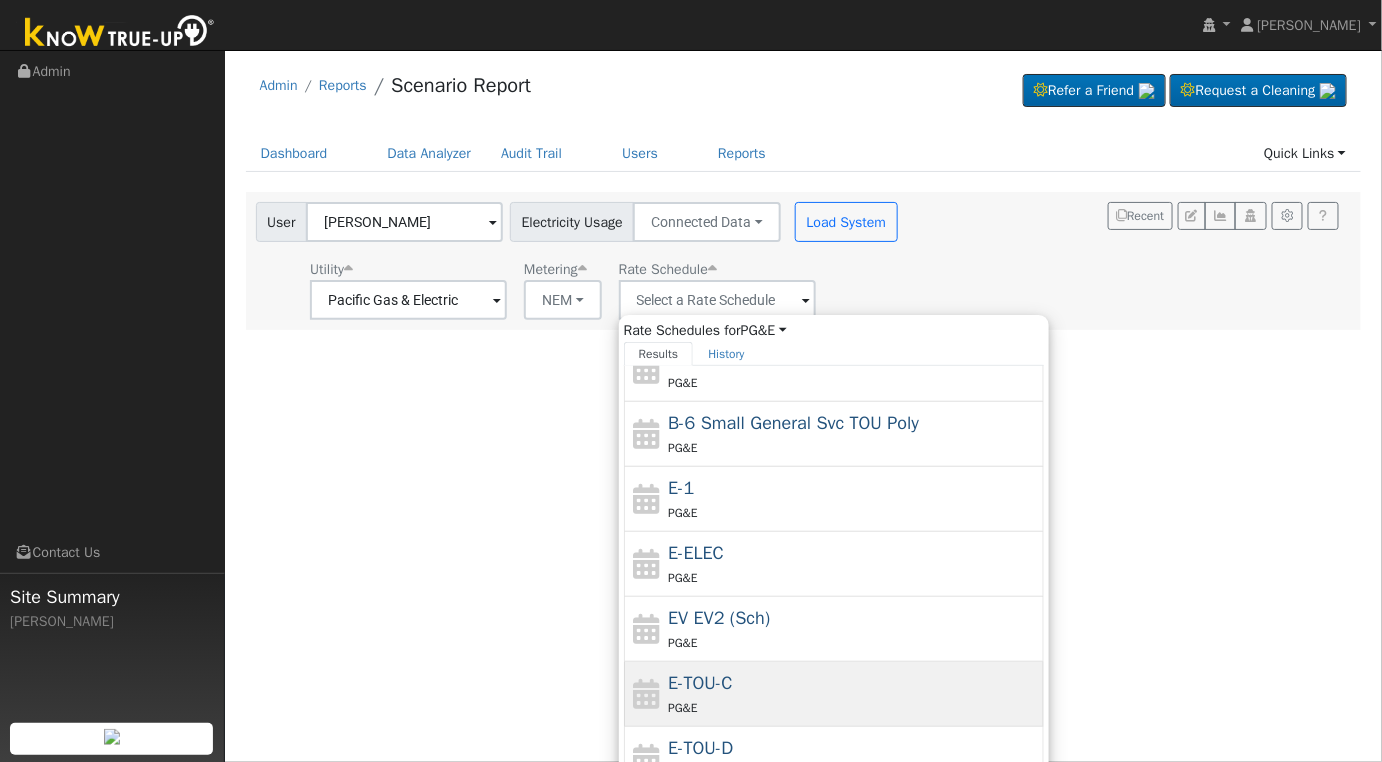 click on "E-TOU-C PG&E" 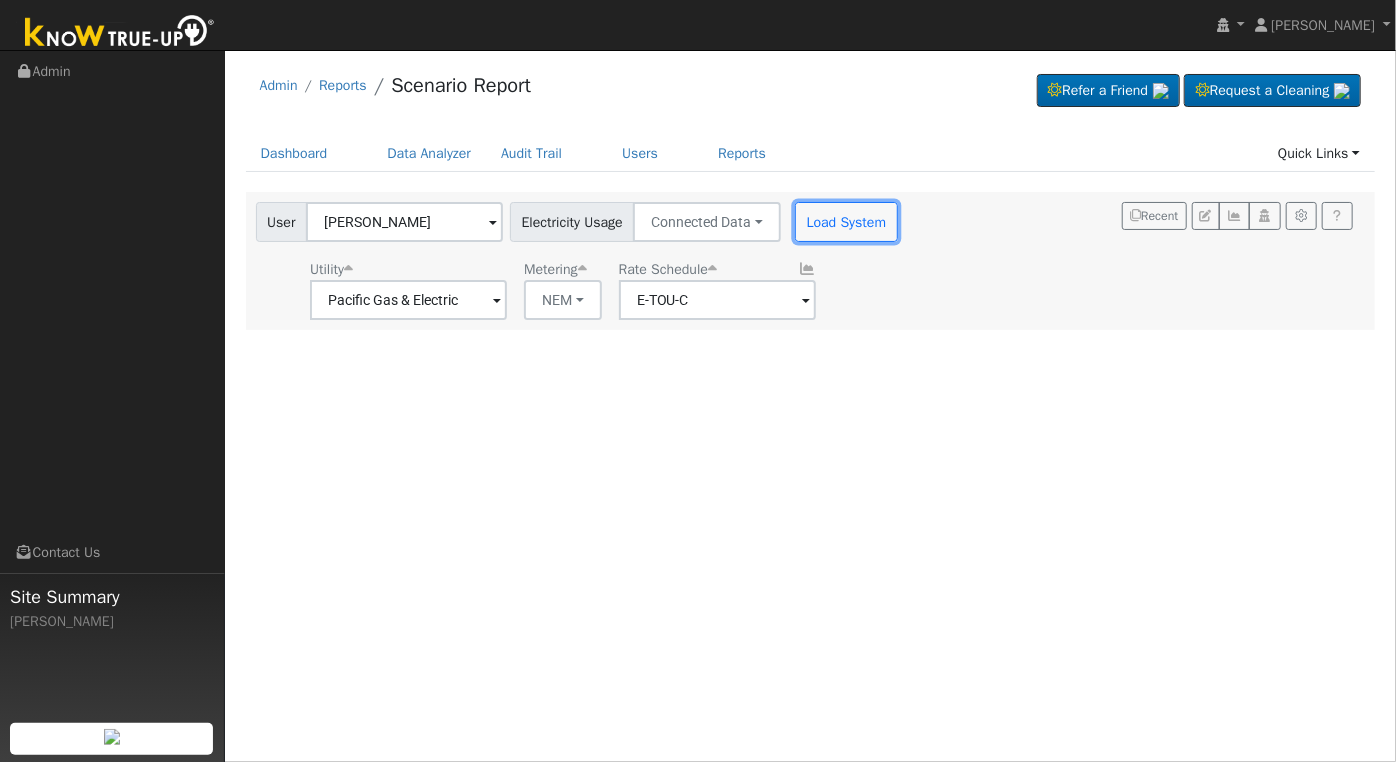 click on "Load System" at bounding box center [846, 222] 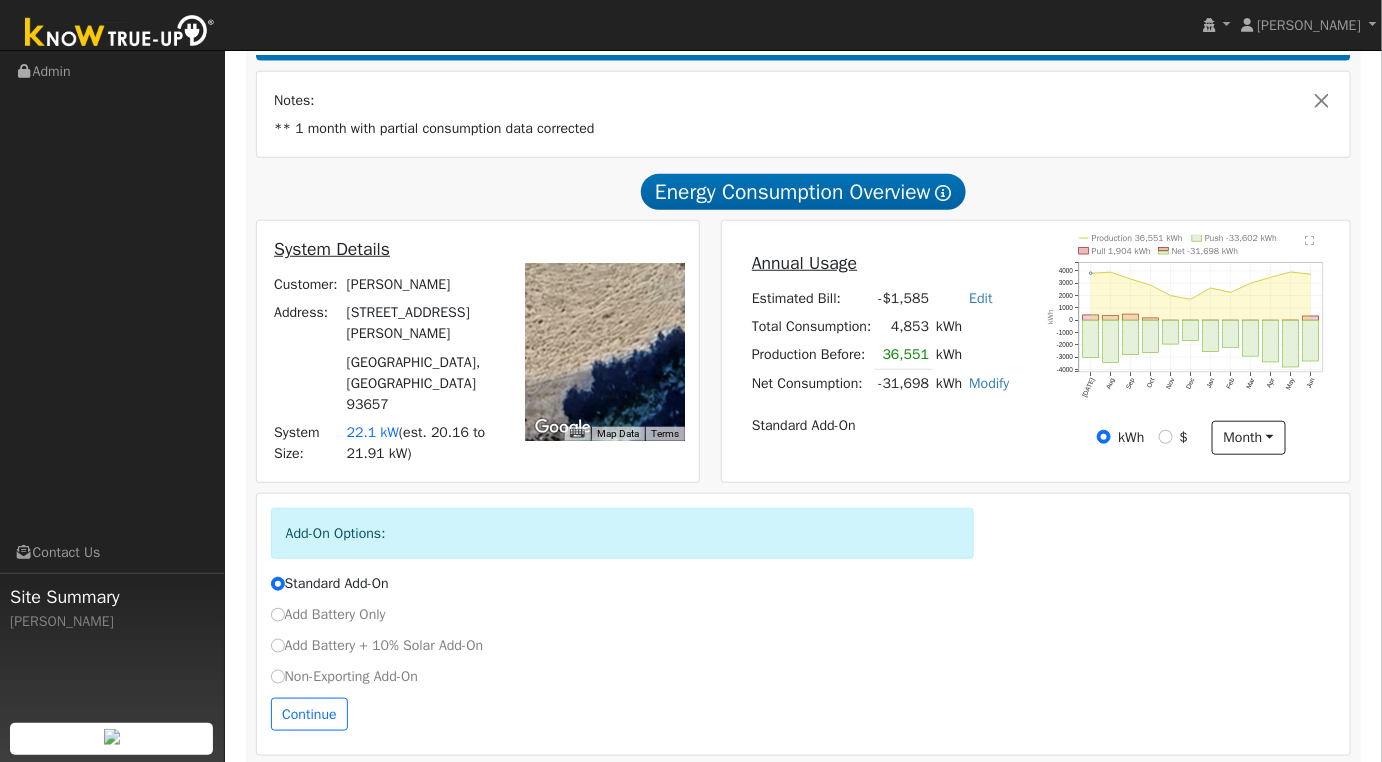 scroll, scrollTop: 0, scrollLeft: 0, axis: both 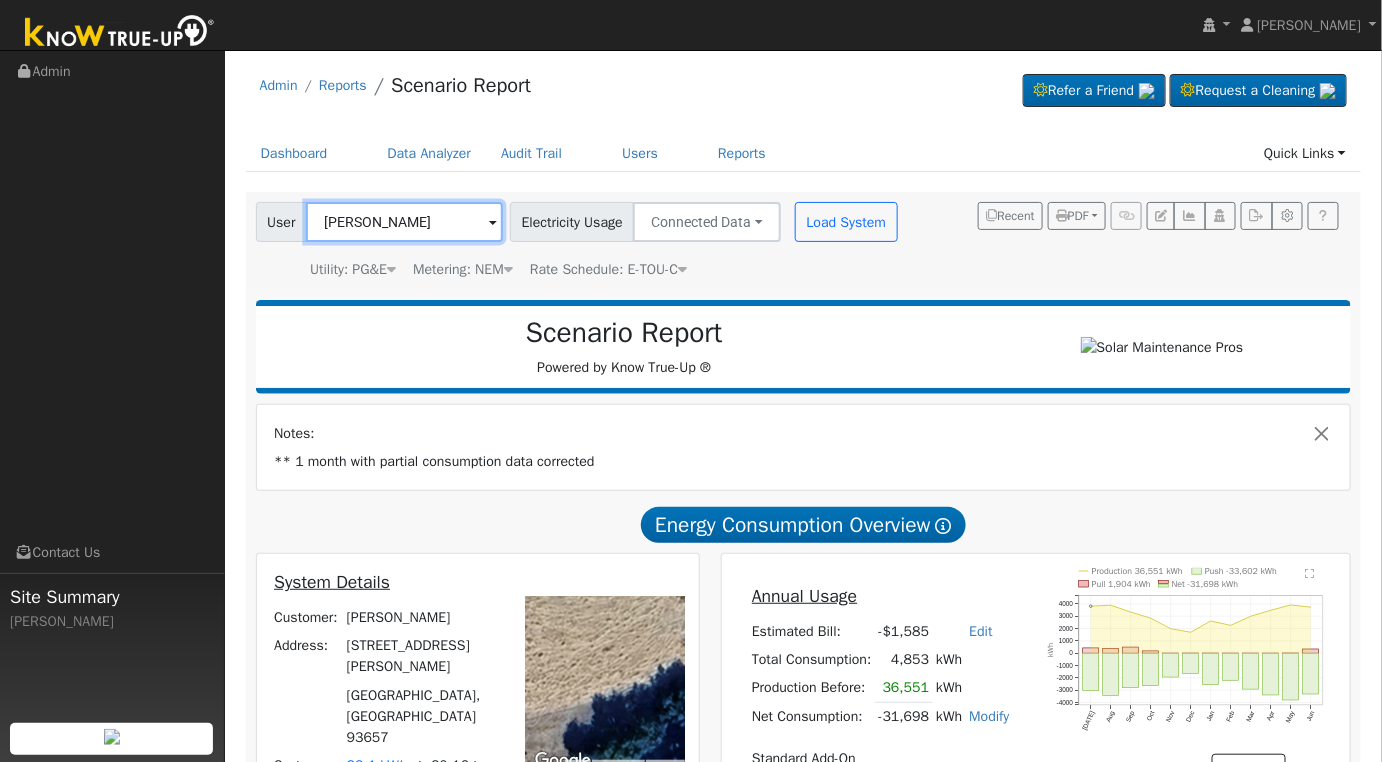 click on "Neil Kuykendall" at bounding box center (404, 222) 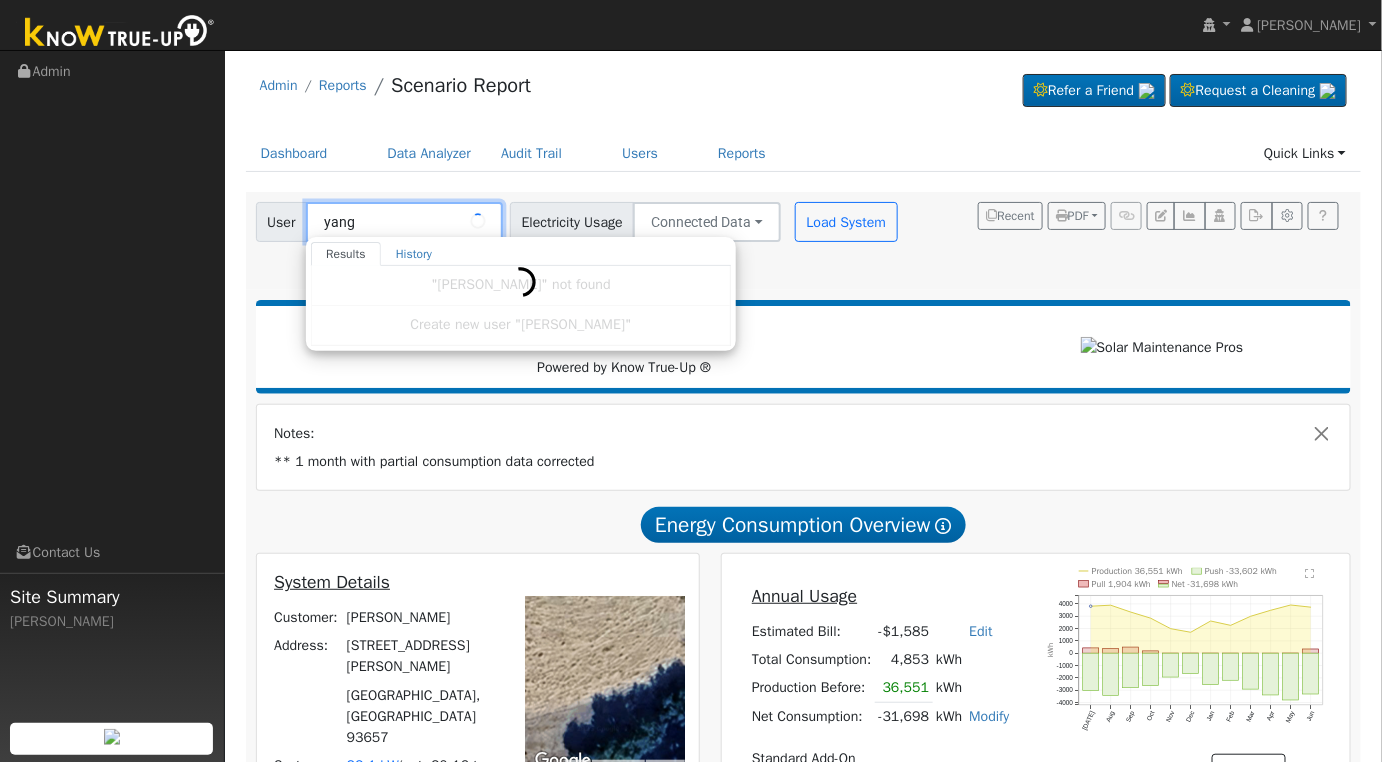 click on "yang" at bounding box center [404, 222] 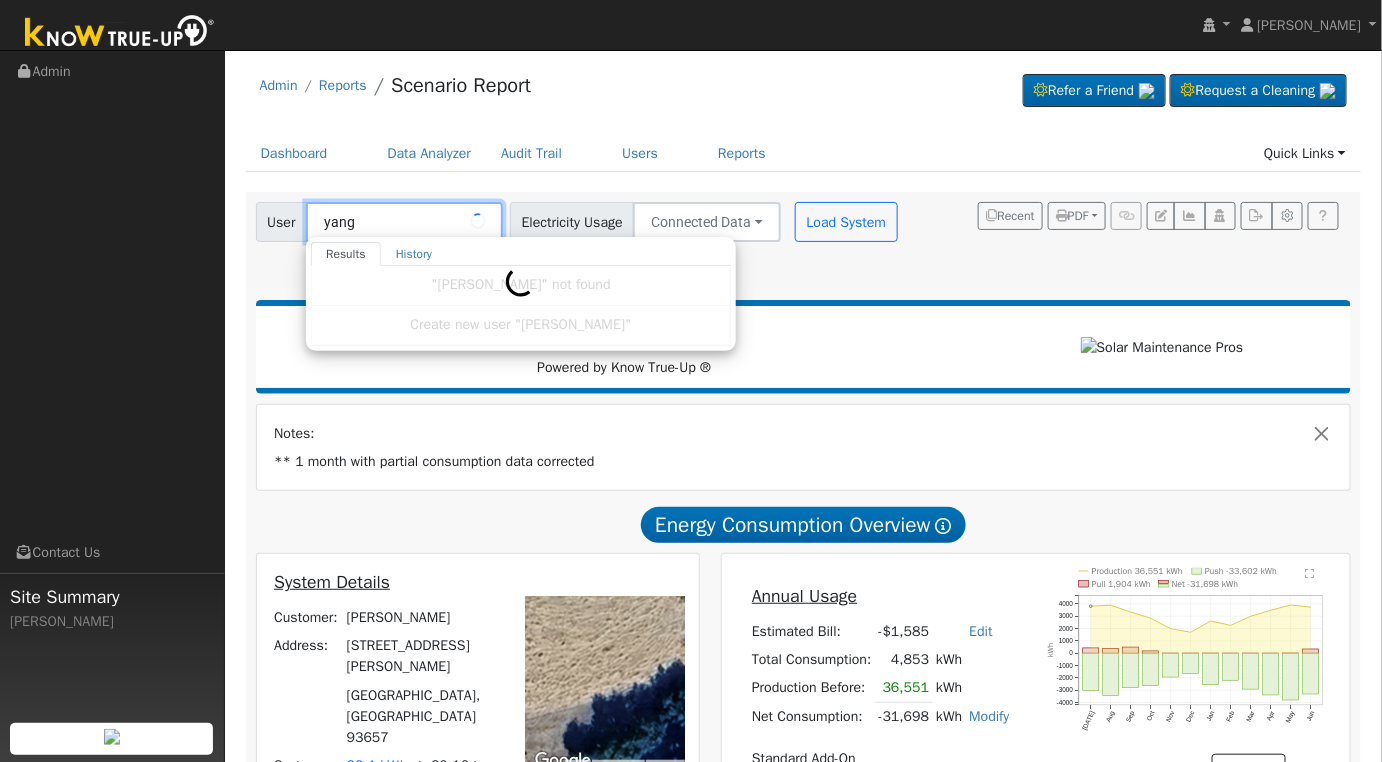 click on "yang" at bounding box center (404, 222) 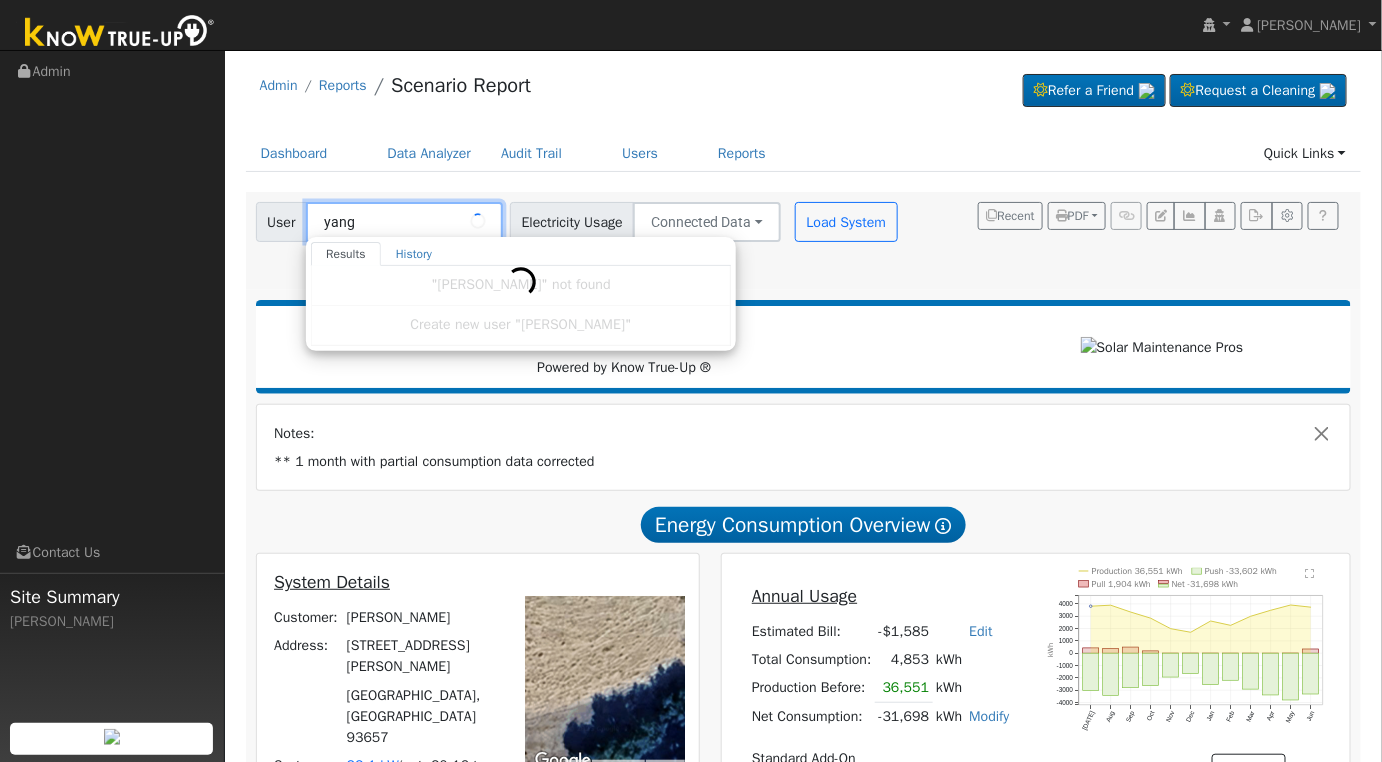drag, startPoint x: 416, startPoint y: 223, endPoint x: 412, endPoint y: 233, distance: 10.770329 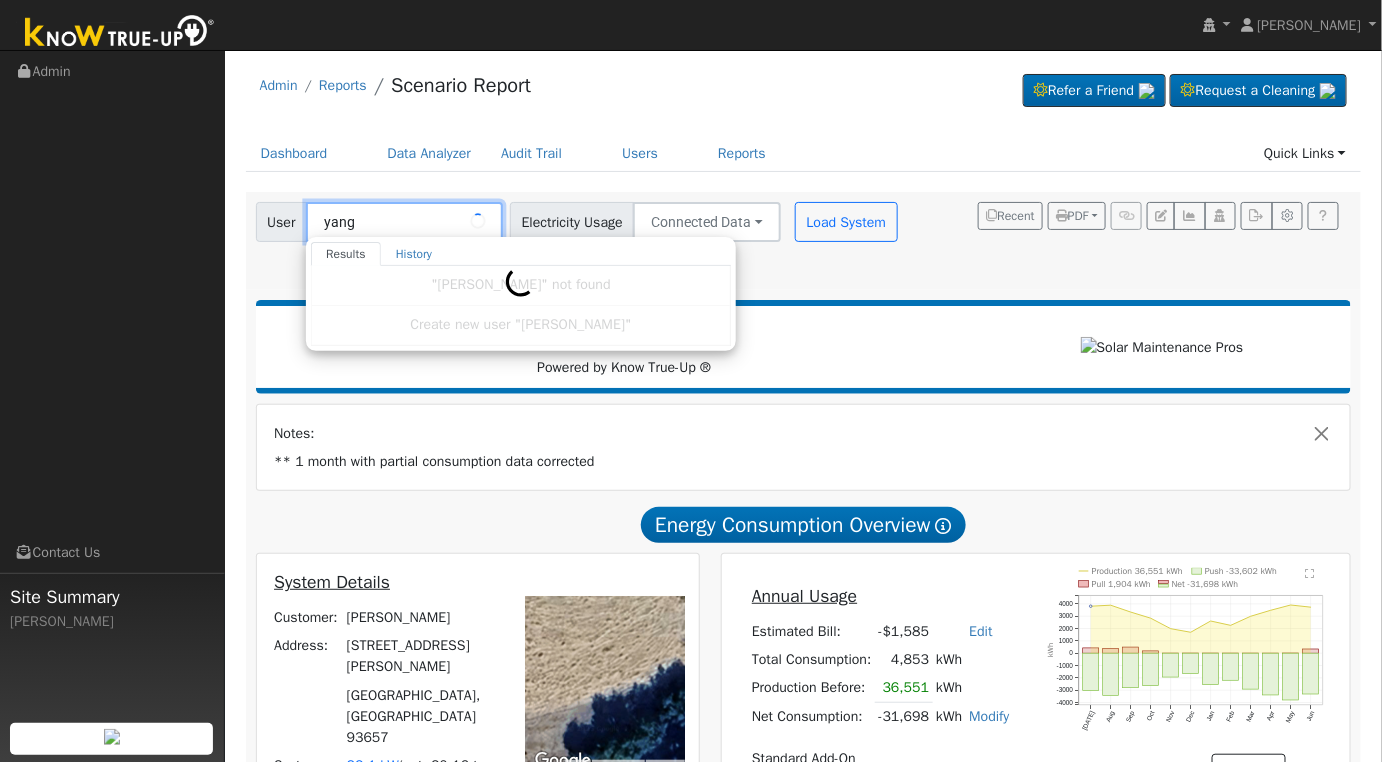 click on "yang" at bounding box center [404, 222] 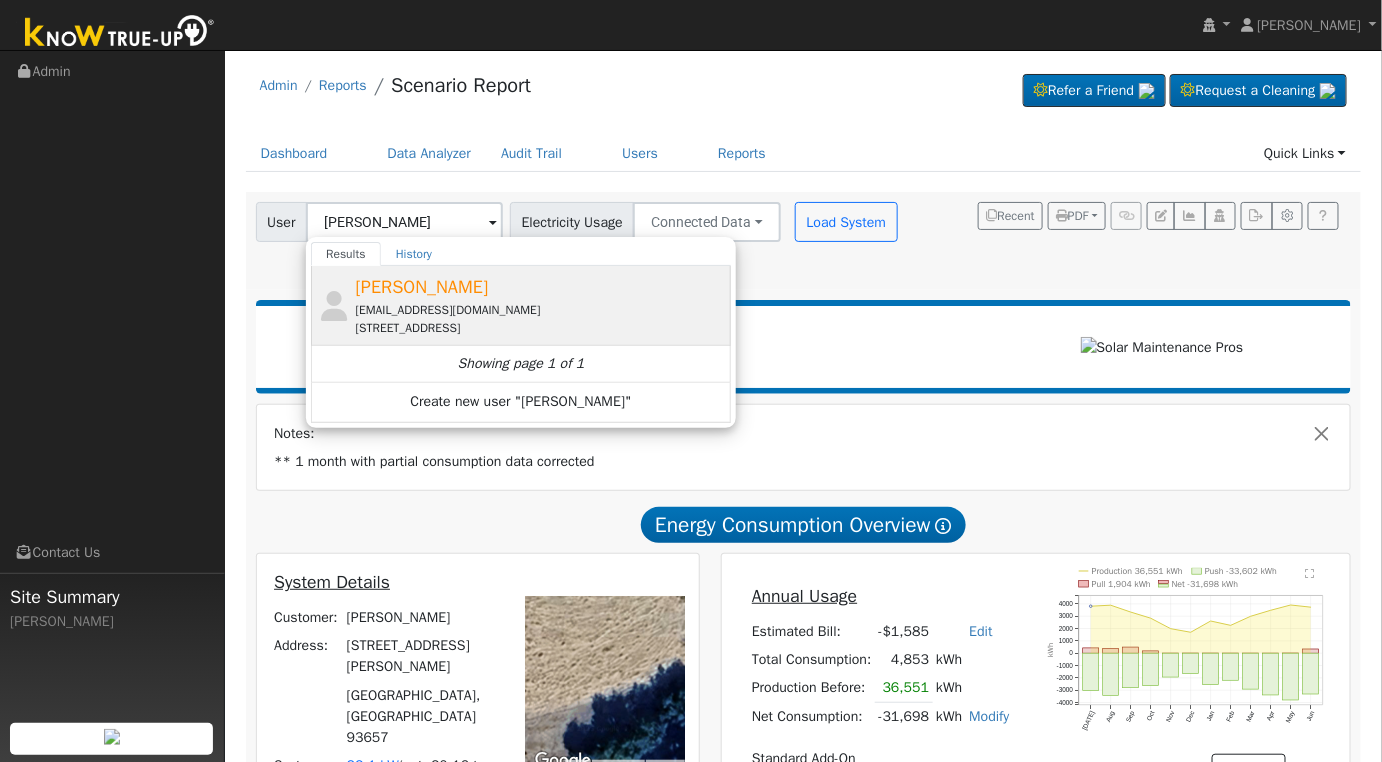 click on "kyang2000s@gmail.com" at bounding box center [541, 310] 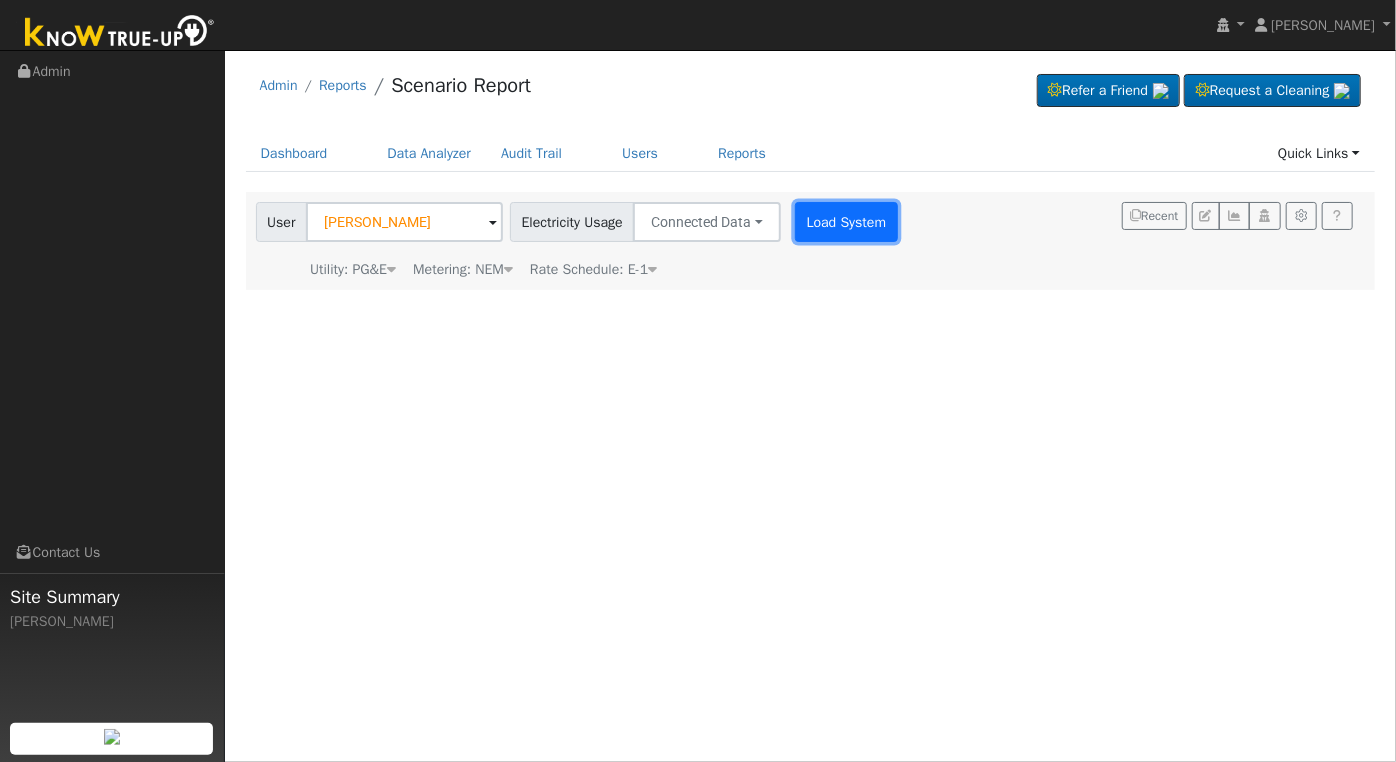 click on "Load System" at bounding box center (846, 222) 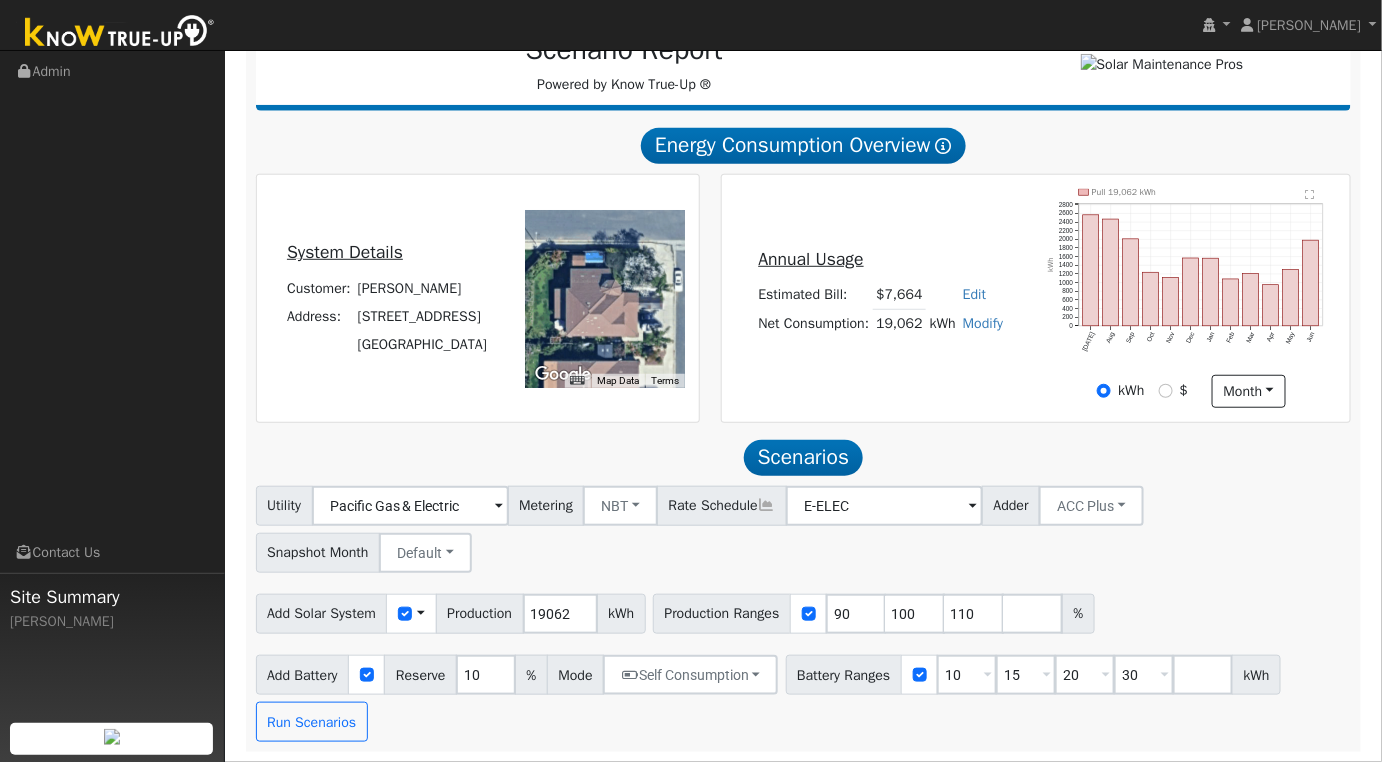 scroll, scrollTop: 288, scrollLeft: 0, axis: vertical 